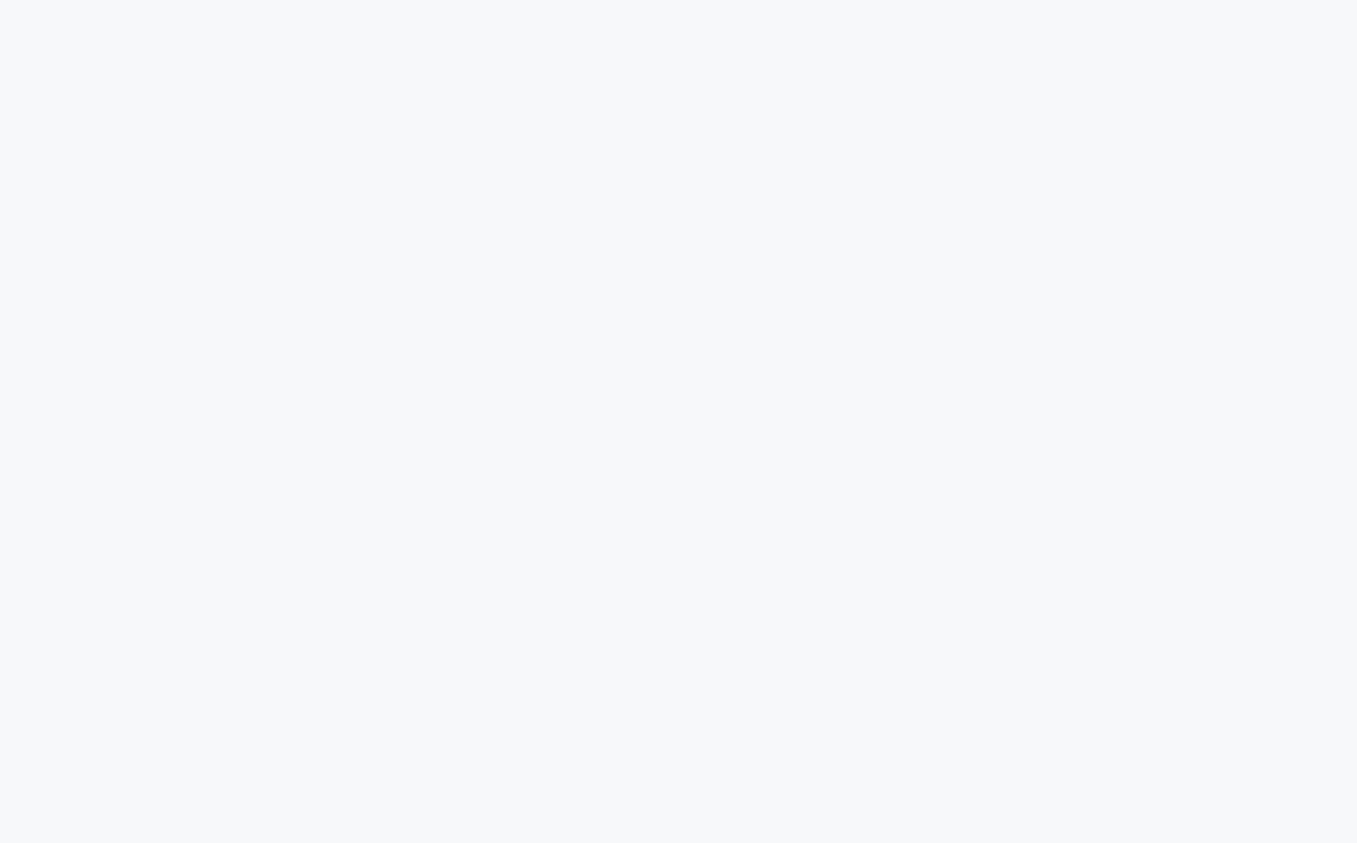 scroll, scrollTop: 0, scrollLeft: 0, axis: both 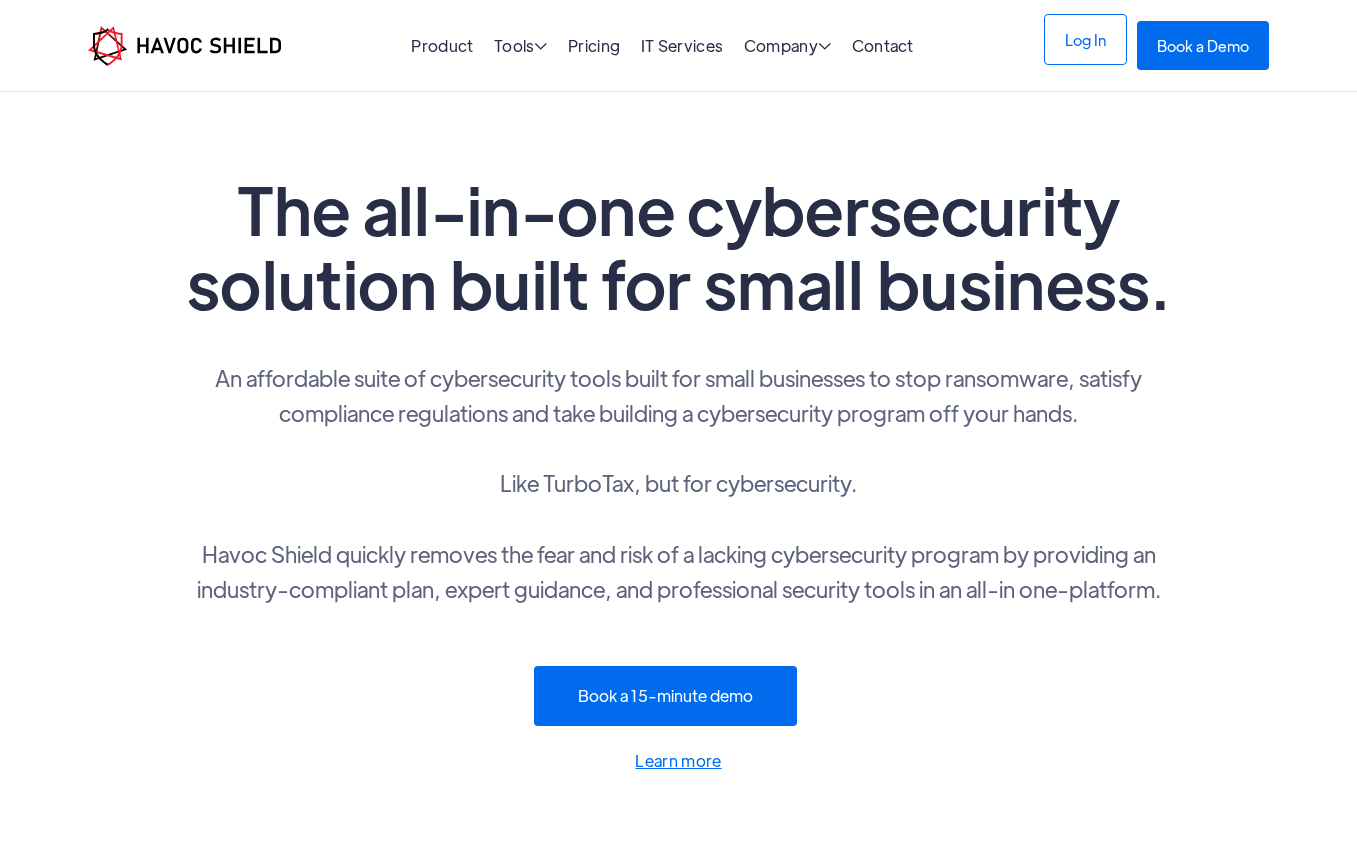 click on "Log In" at bounding box center [1085, 39] 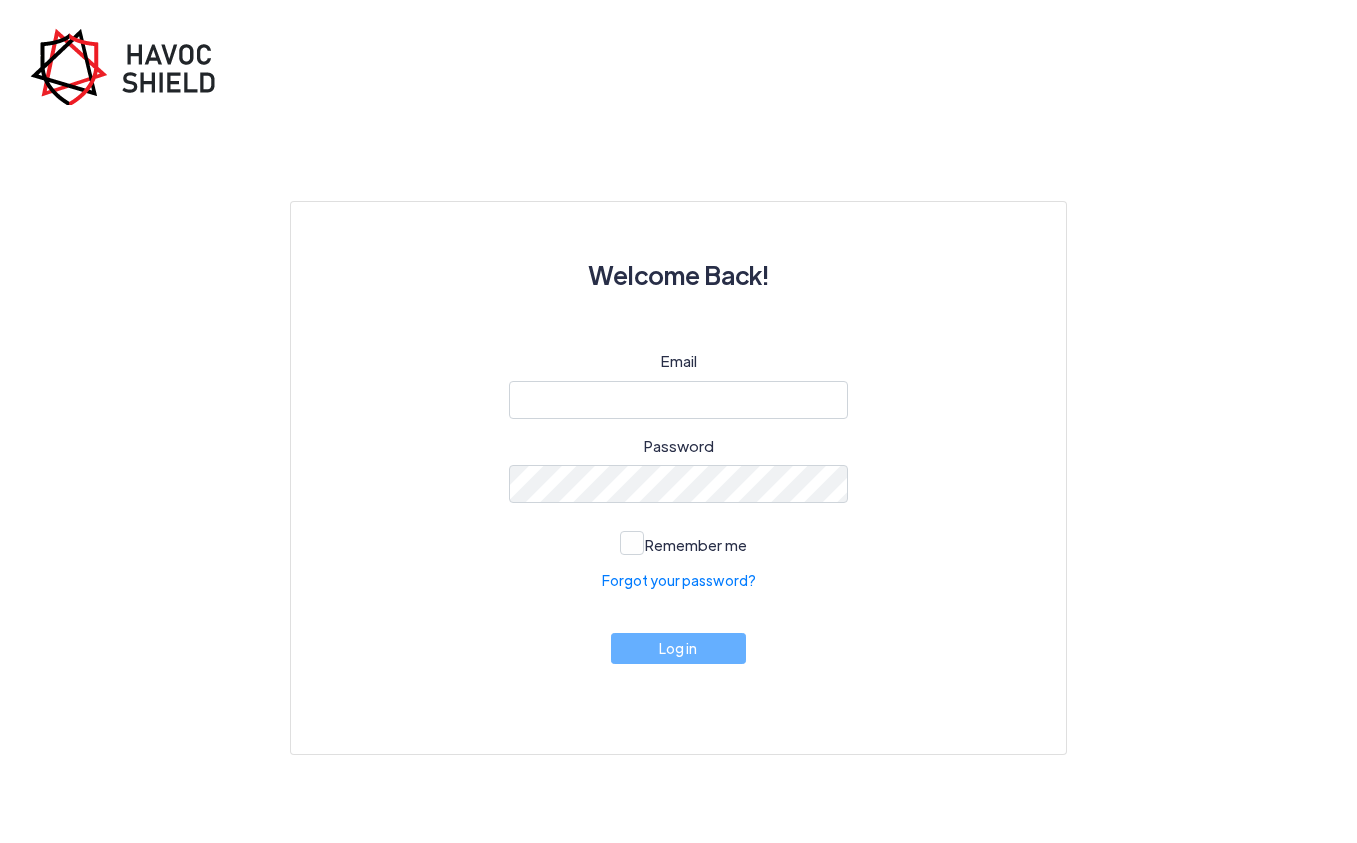 scroll, scrollTop: 0, scrollLeft: 0, axis: both 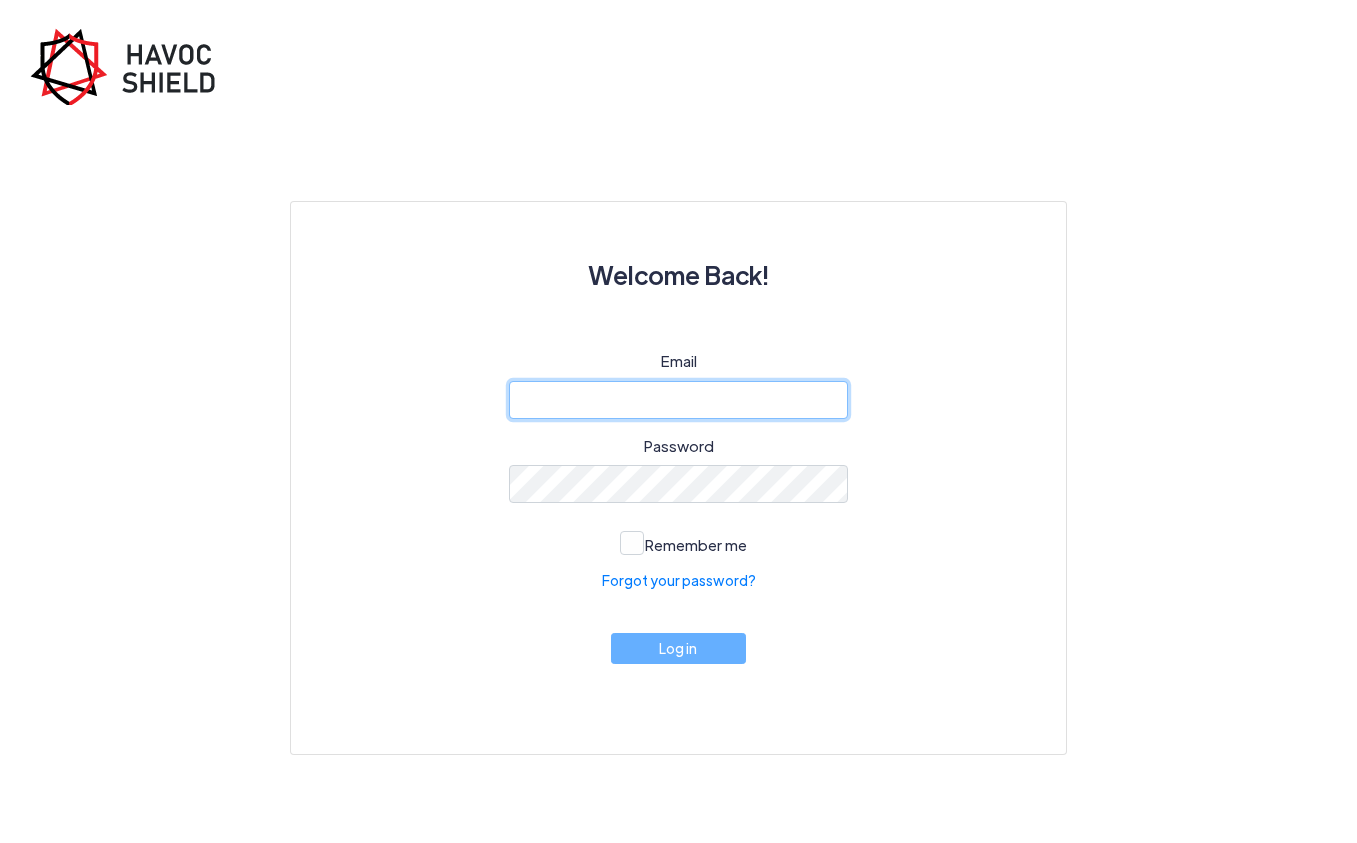 type on "[EMAIL_ADDRESS][DOMAIN_NAME]" 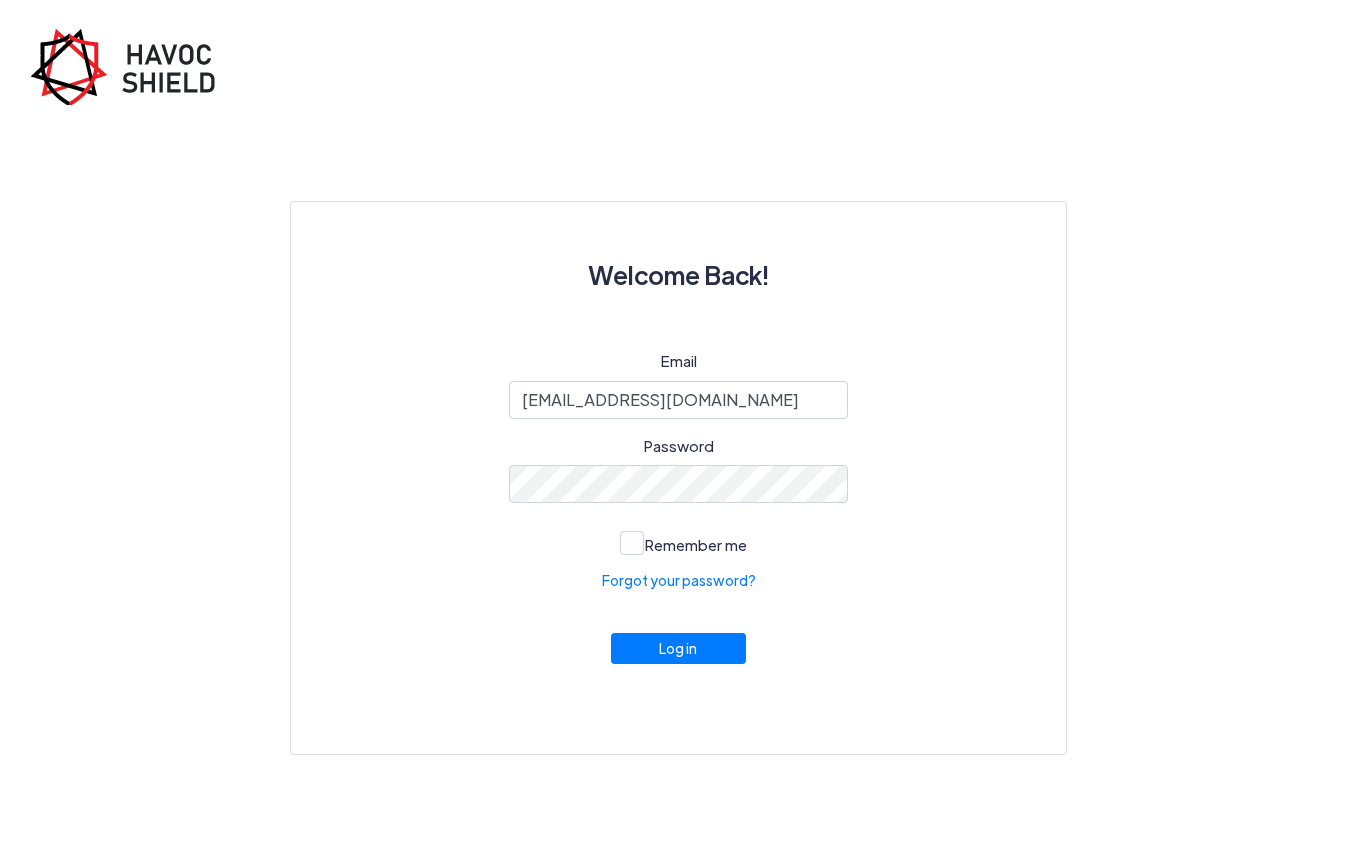 click on "Email [EMAIL_ADDRESS][DOMAIN_NAME] Password  Remember me  Forgot your password?   Log in" 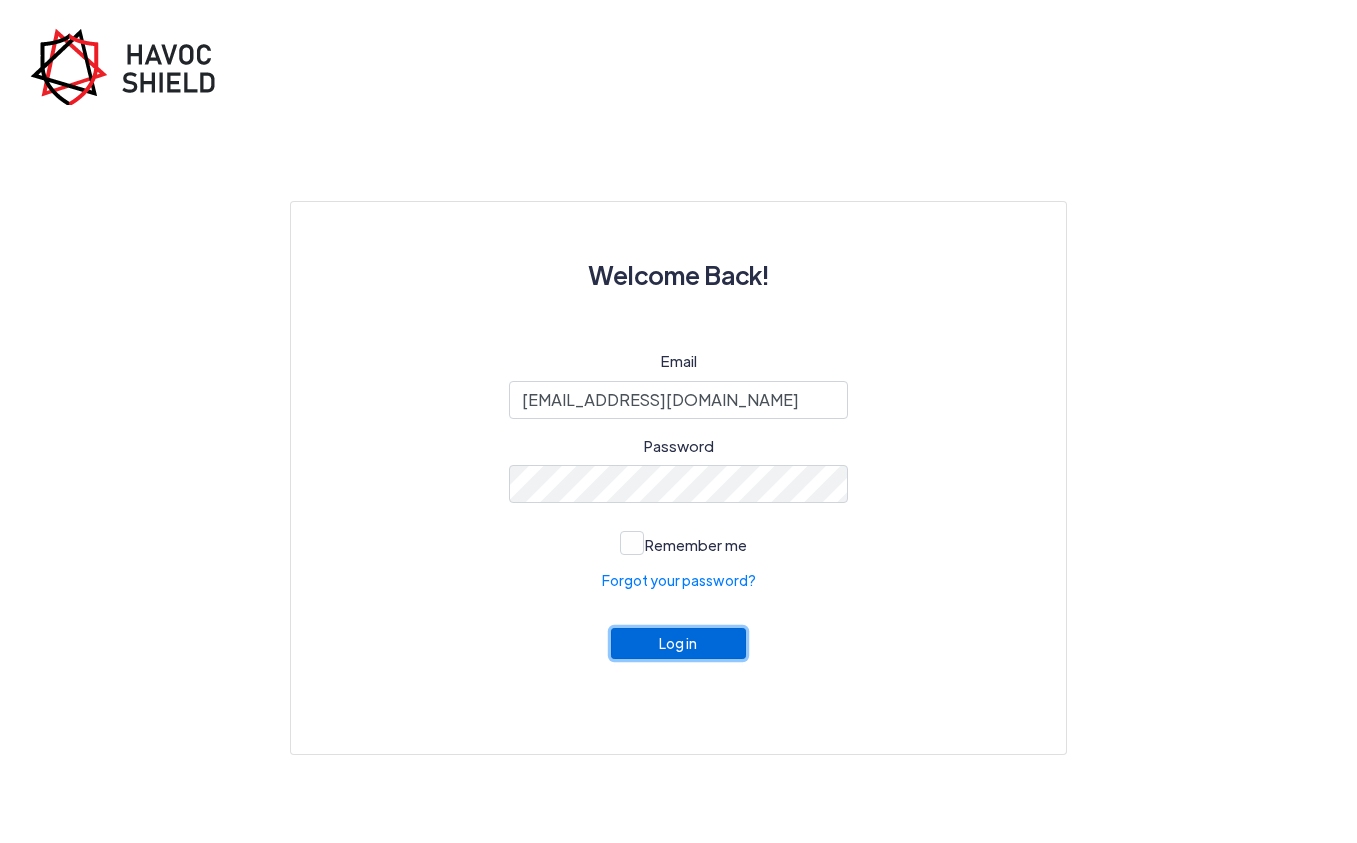 click on "Log in" 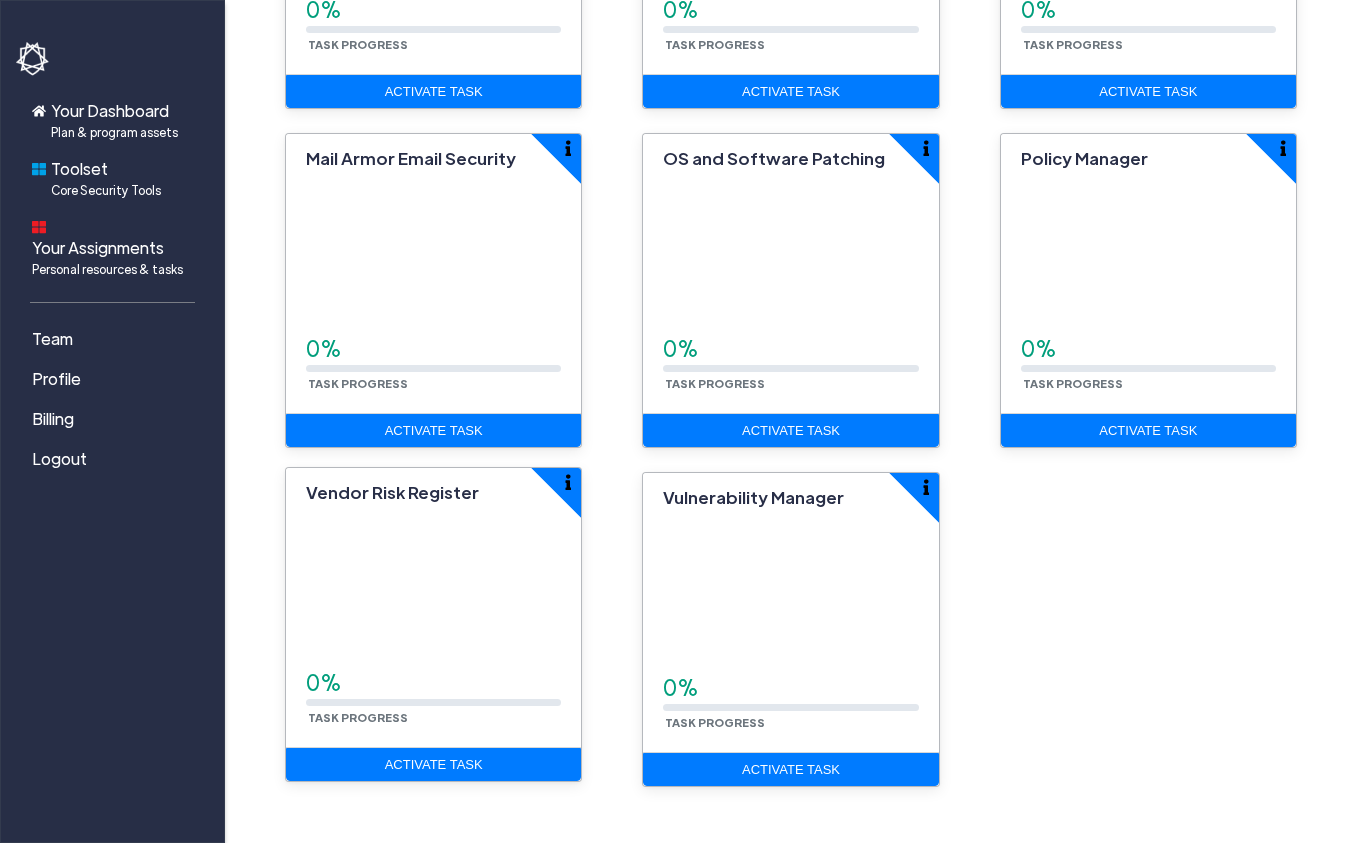 scroll, scrollTop: 0, scrollLeft: 0, axis: both 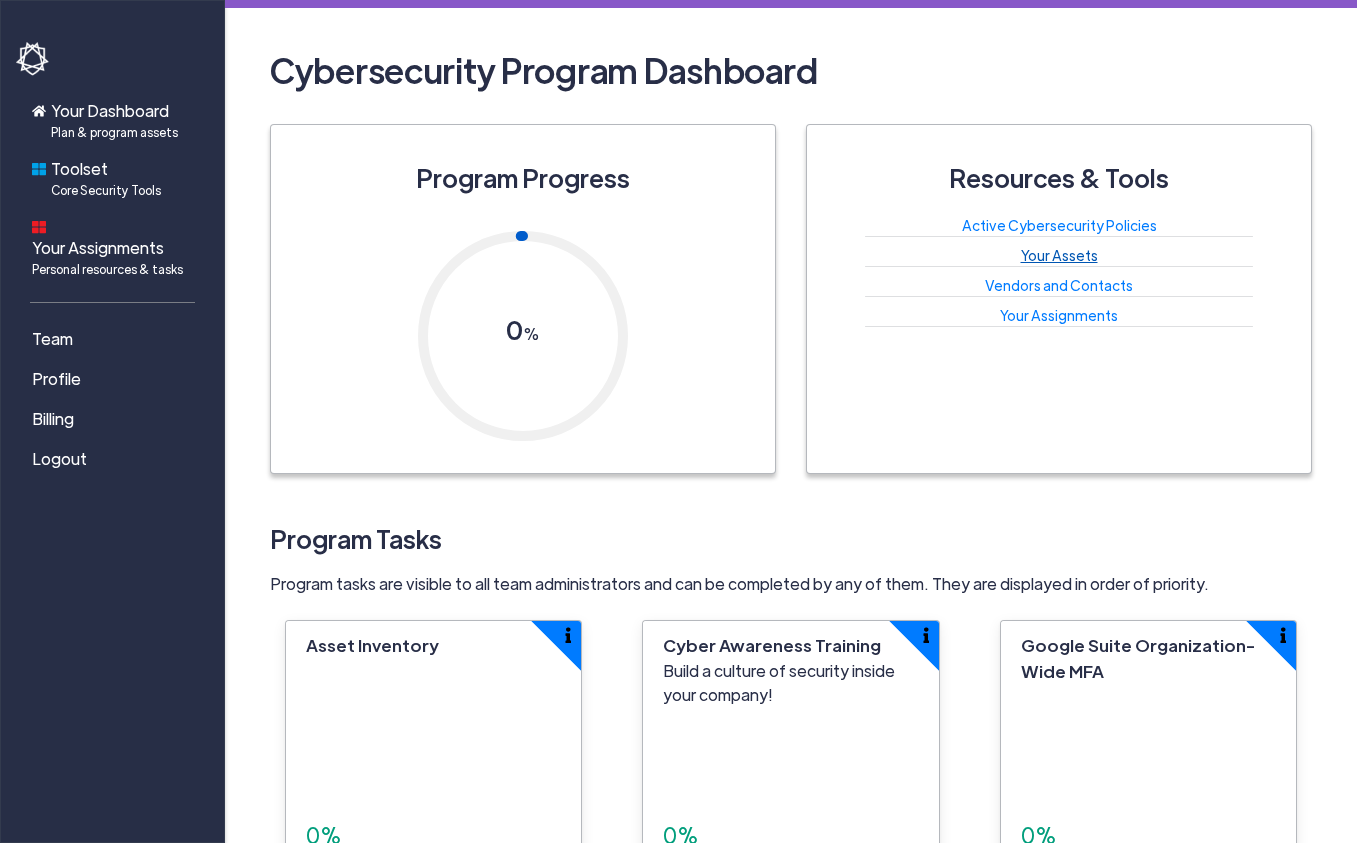 click on "Your Assets" 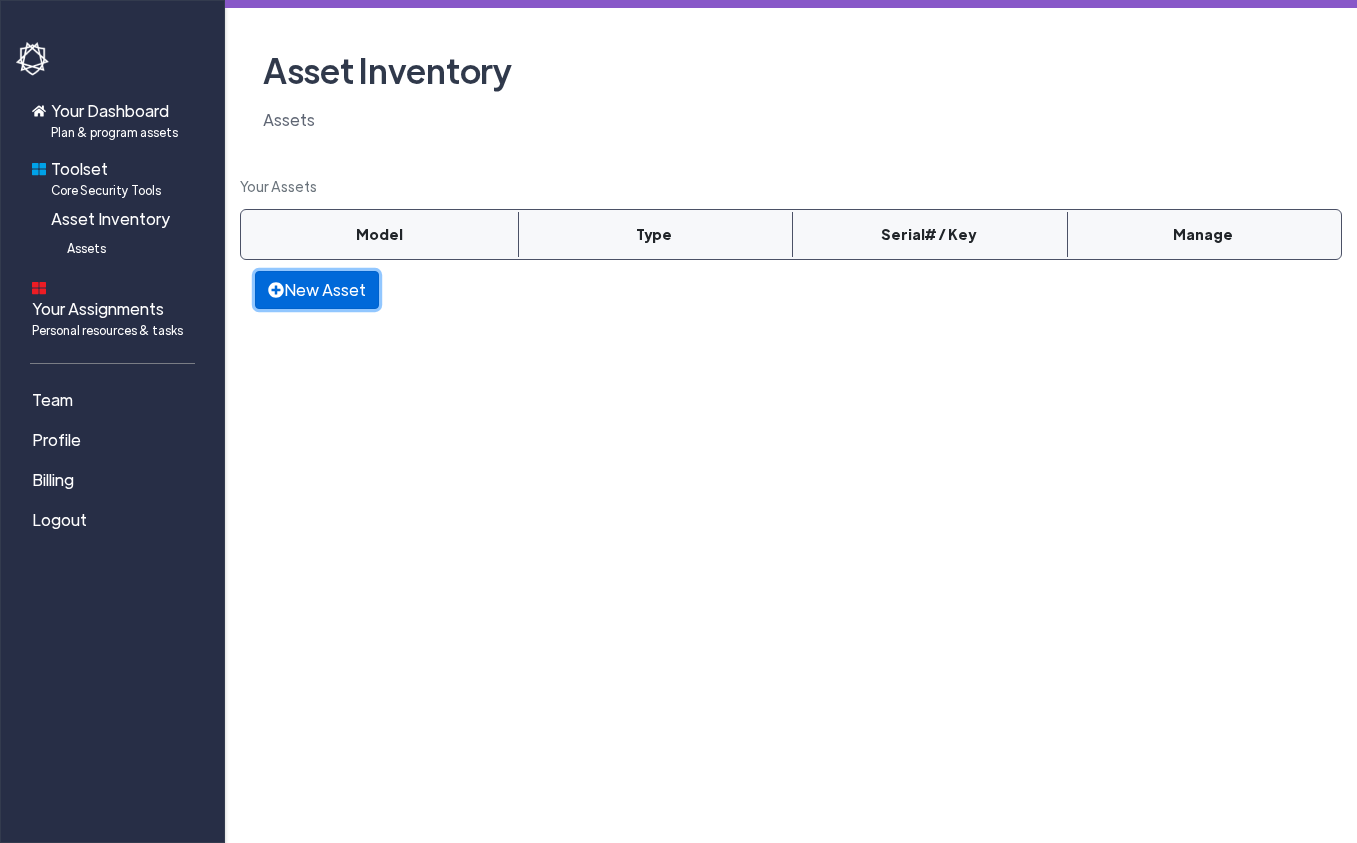 click on "New Asset" 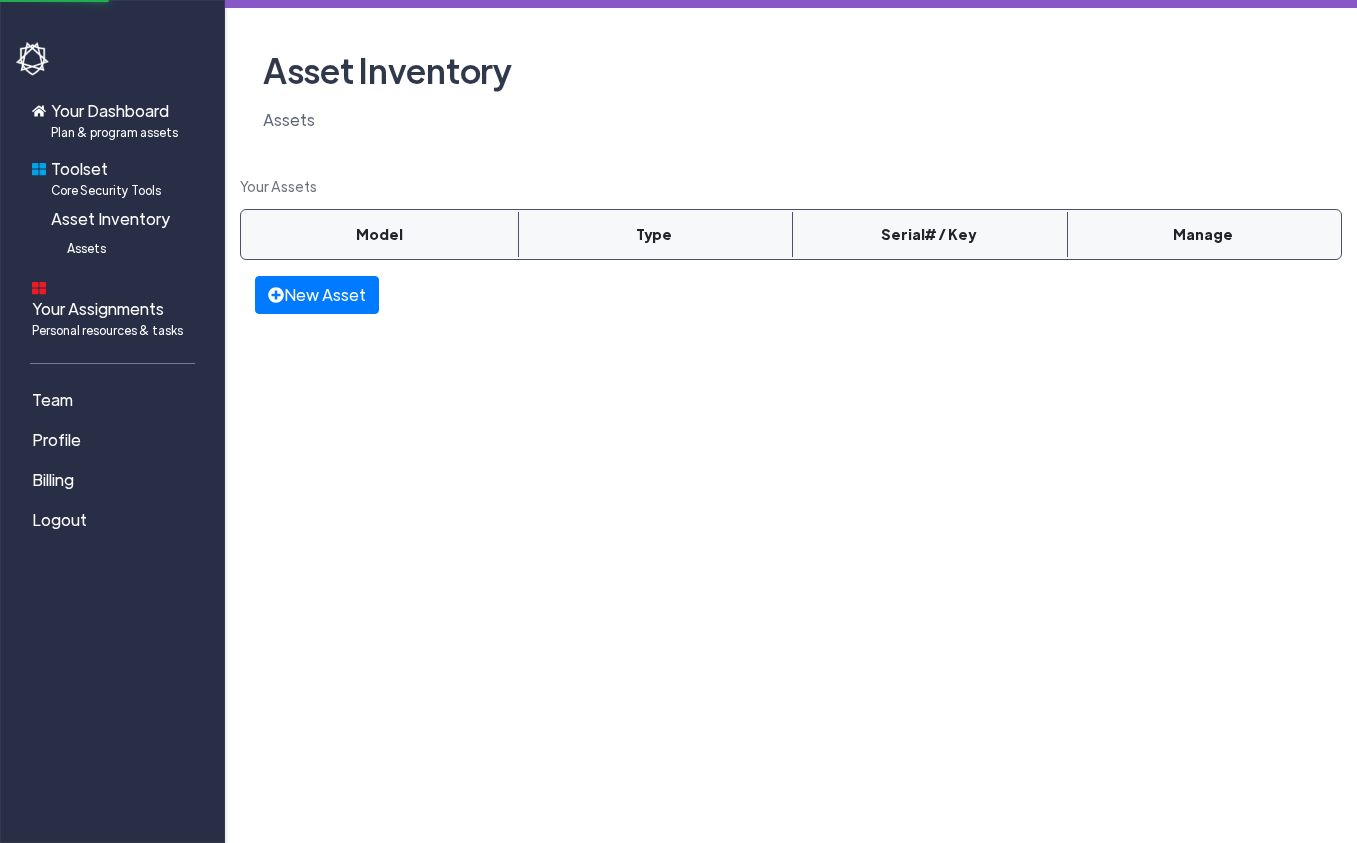 select 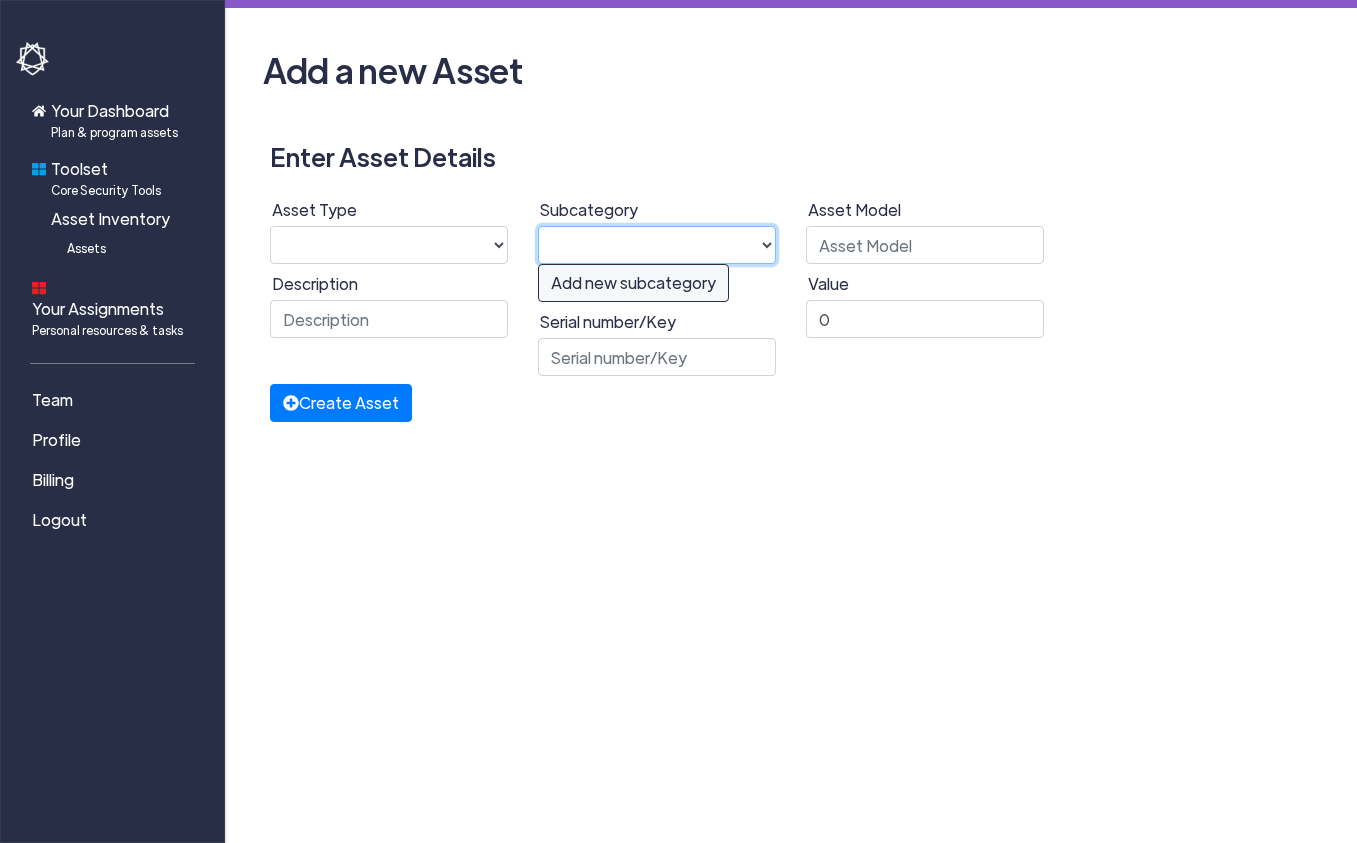 click on "Anti-malware/Anti-virus IDE Design Finance" 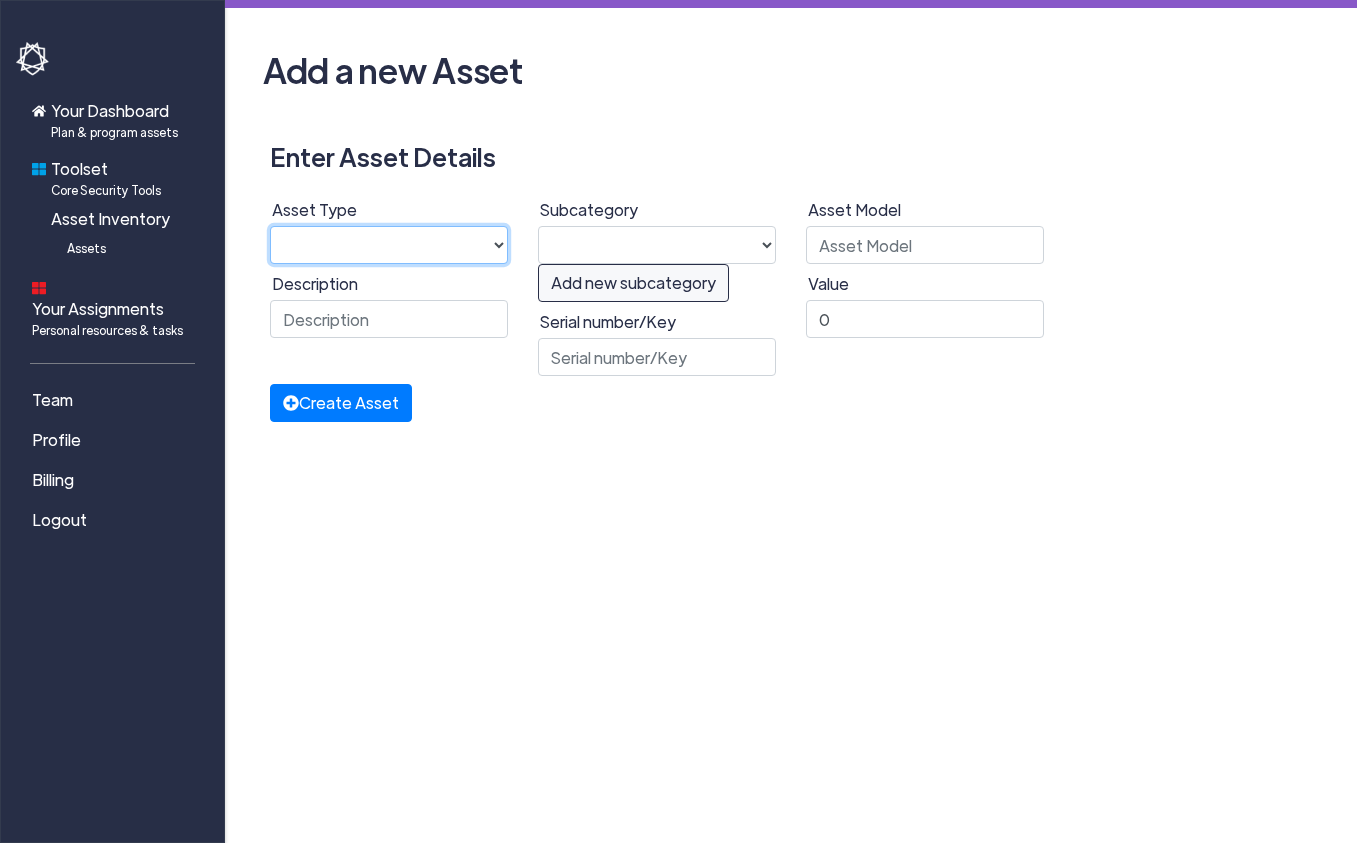 click on "Hardware Software" 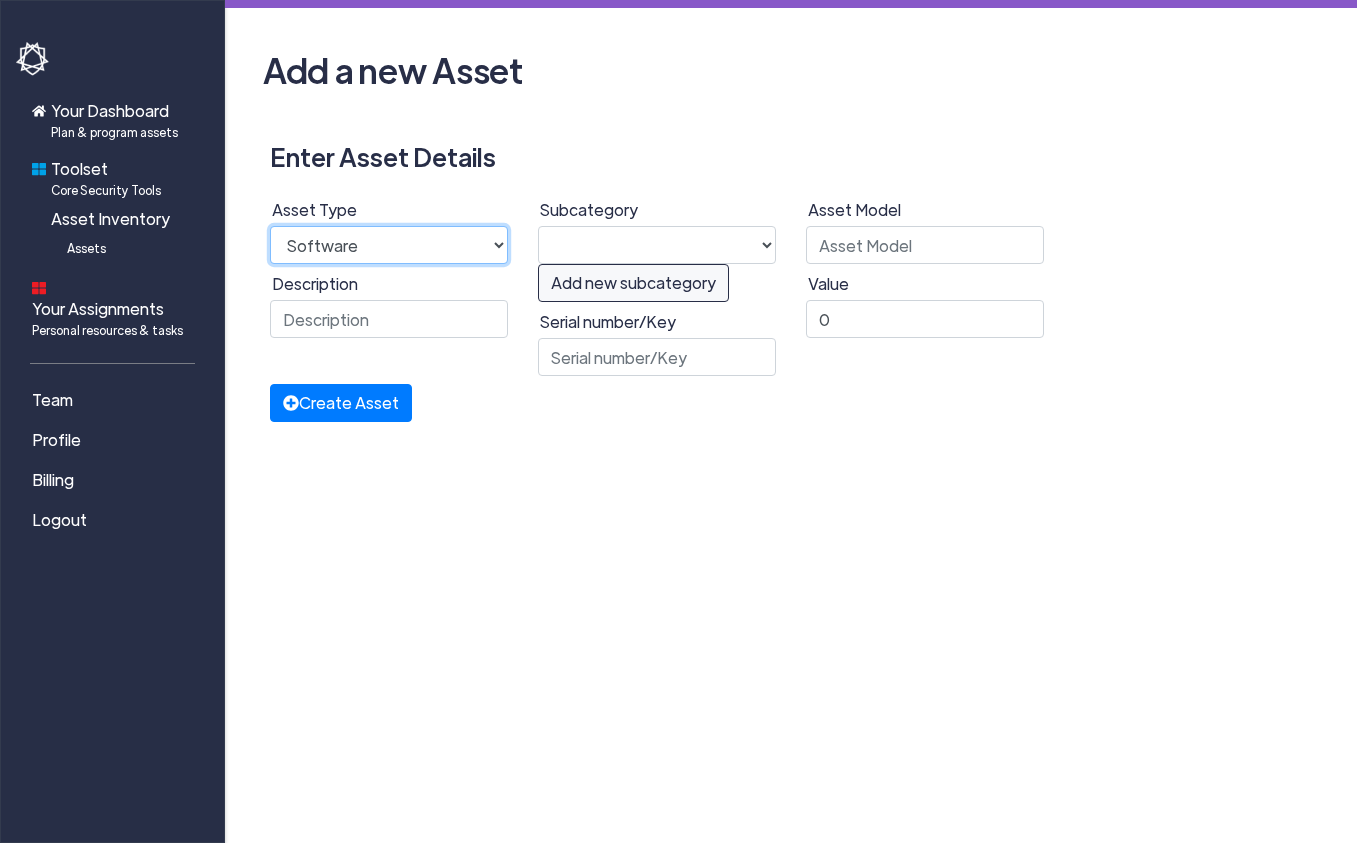 select on "19" 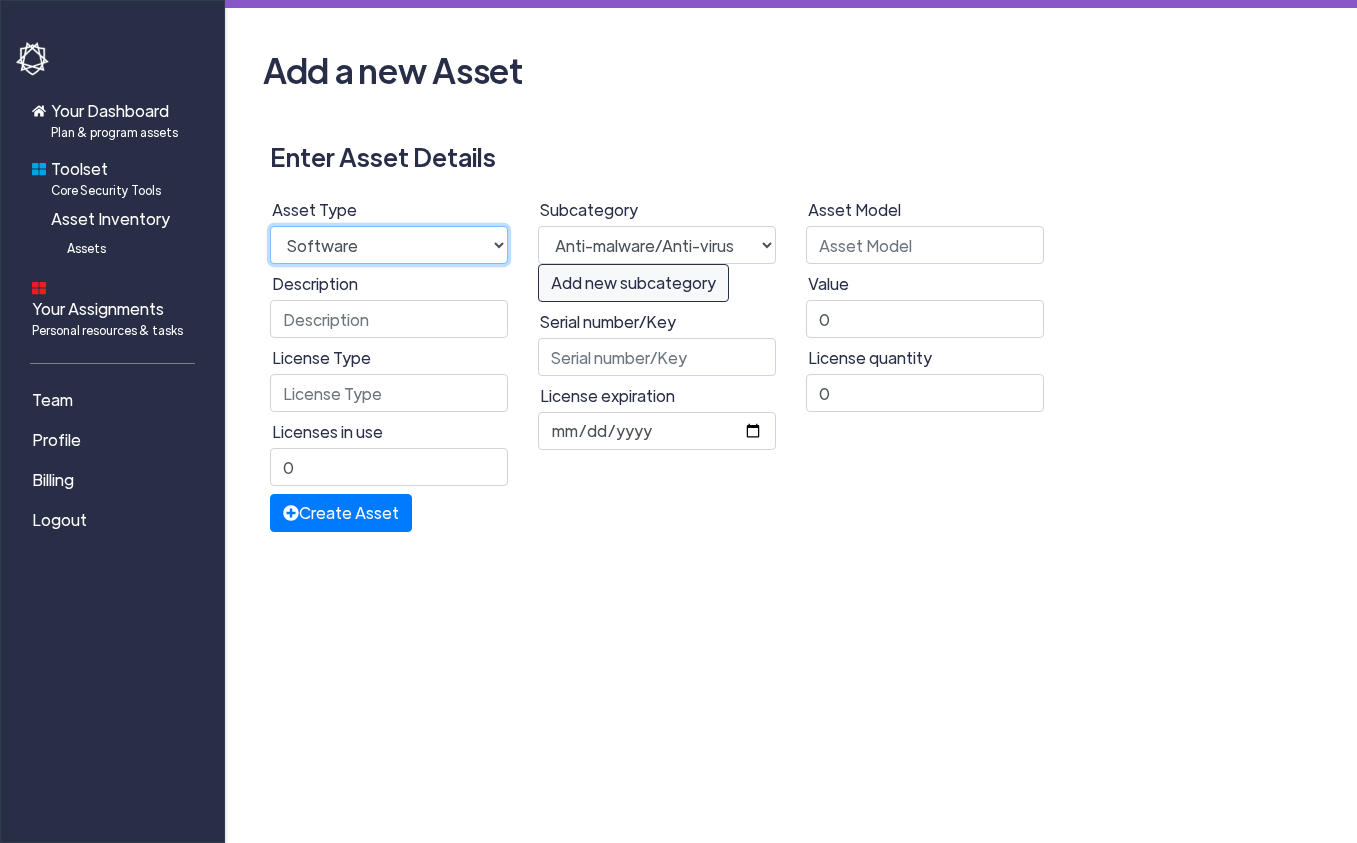 click on "Hardware Software" 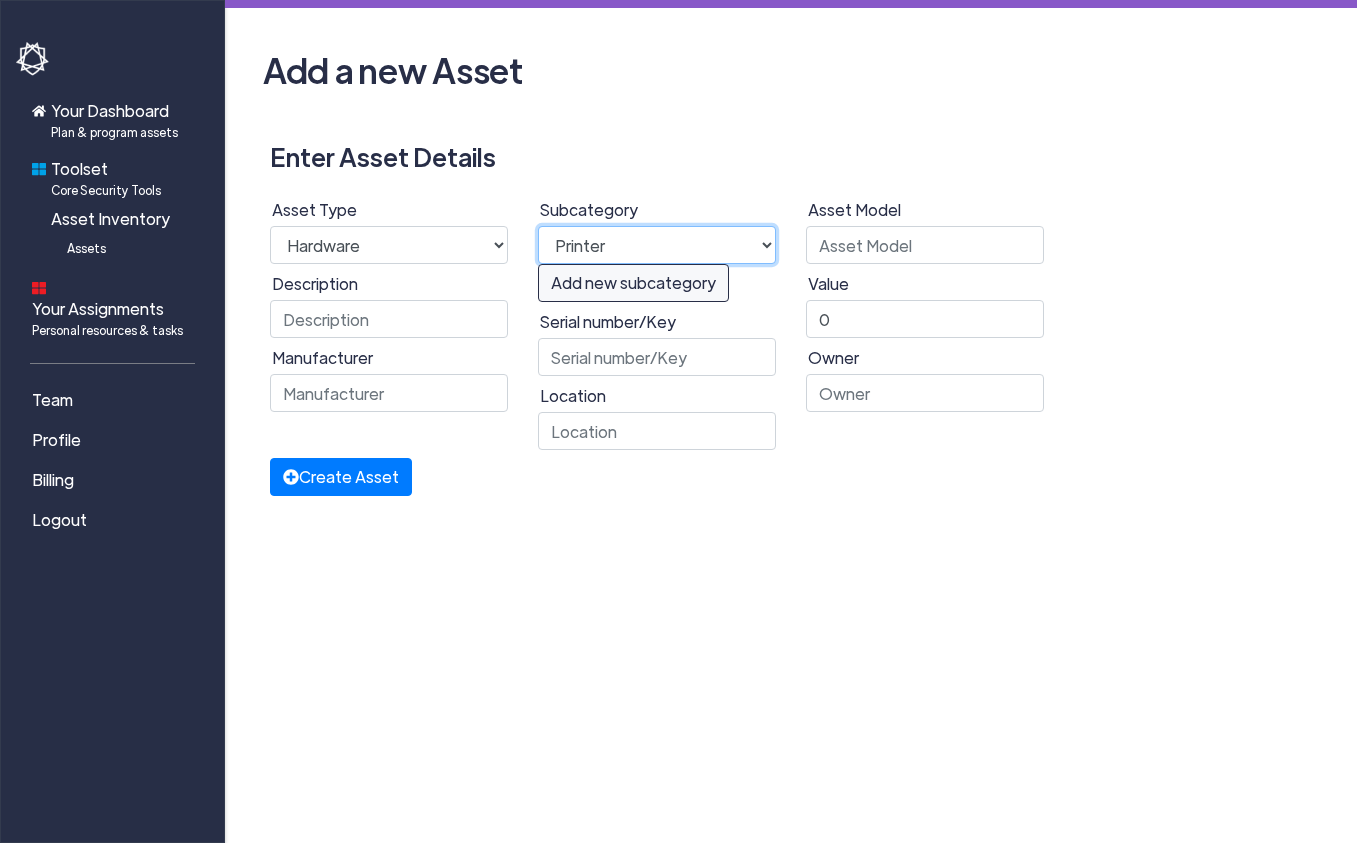 click on "Printer TV Wireless Access Point Network Switch Laptop Desktop Computer Router" 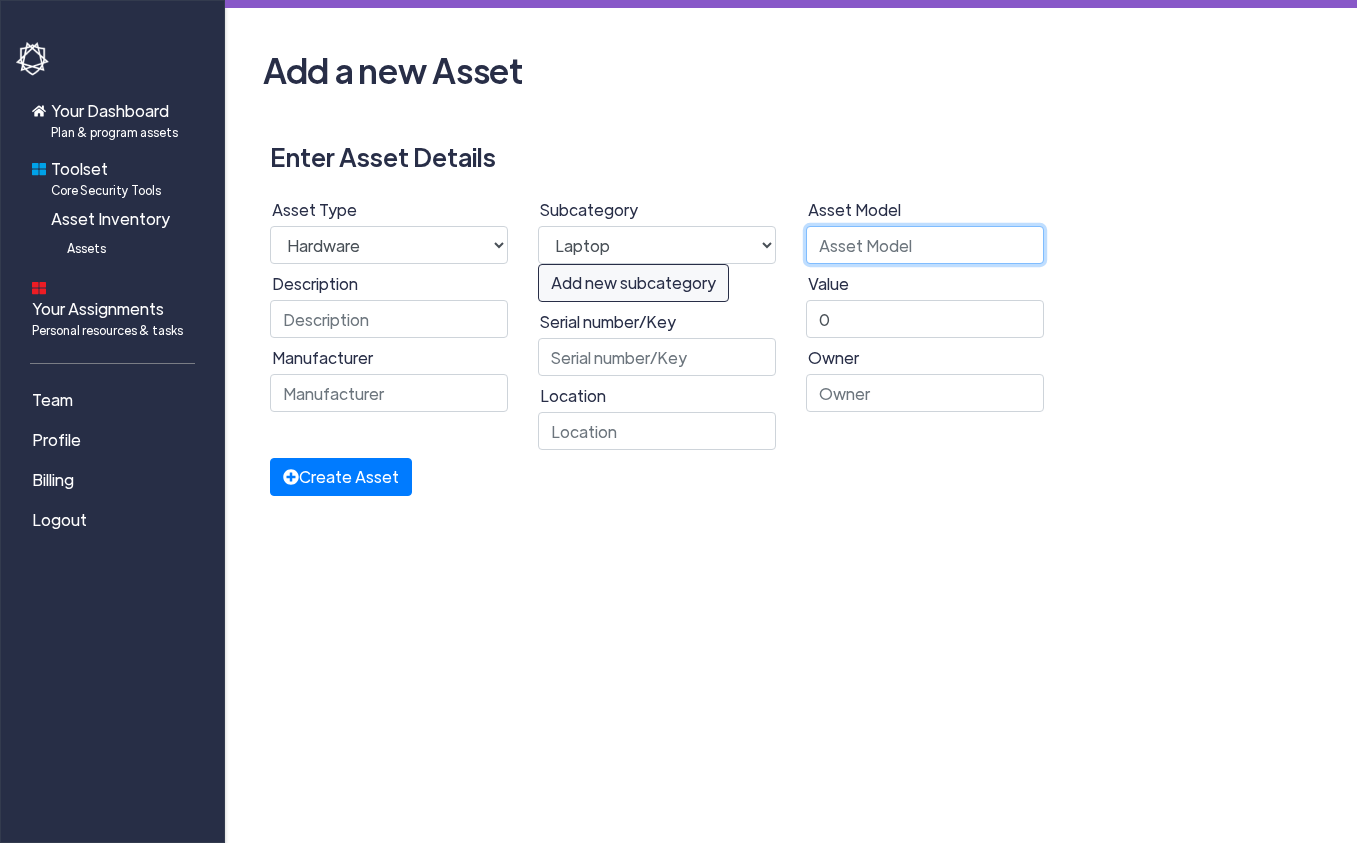 click 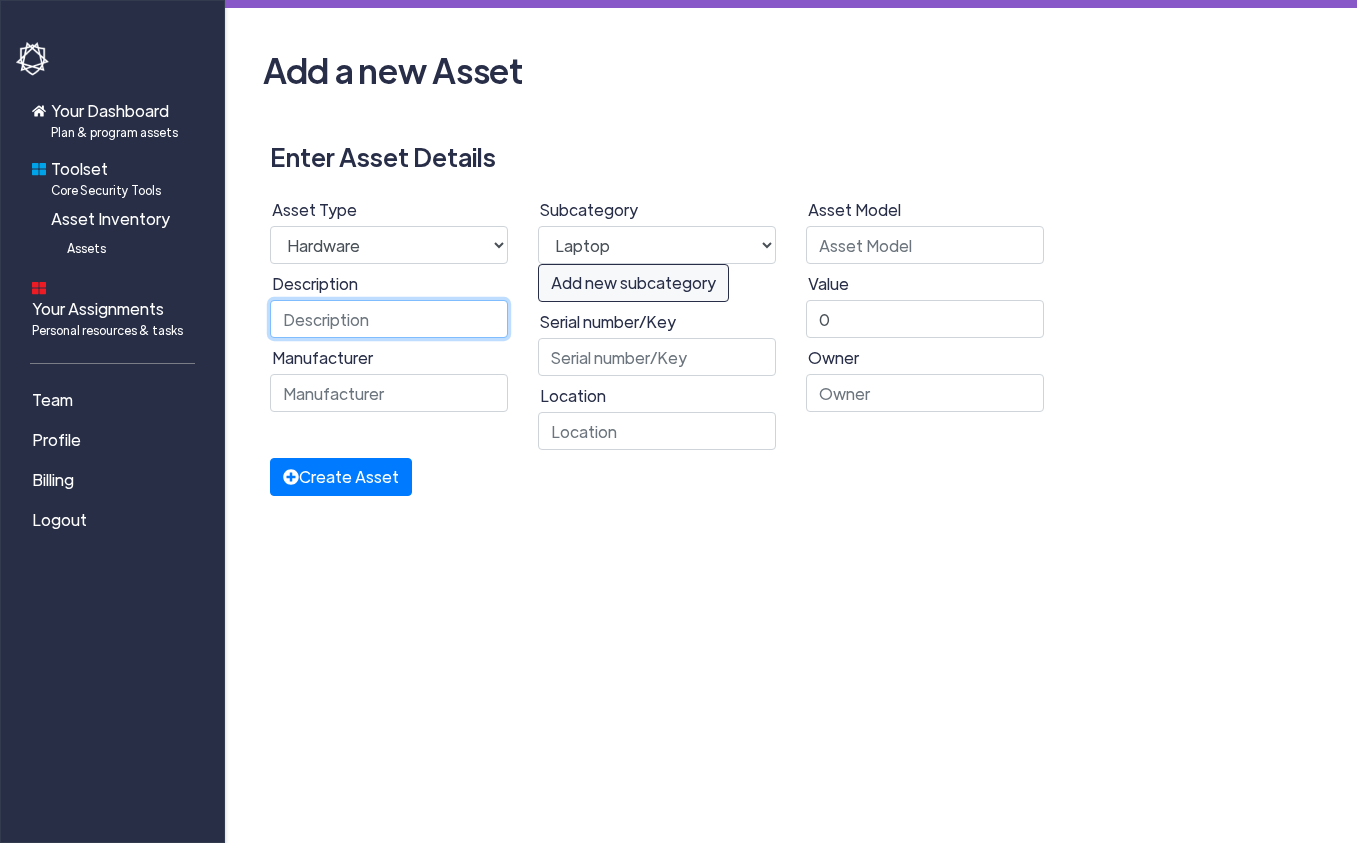 click 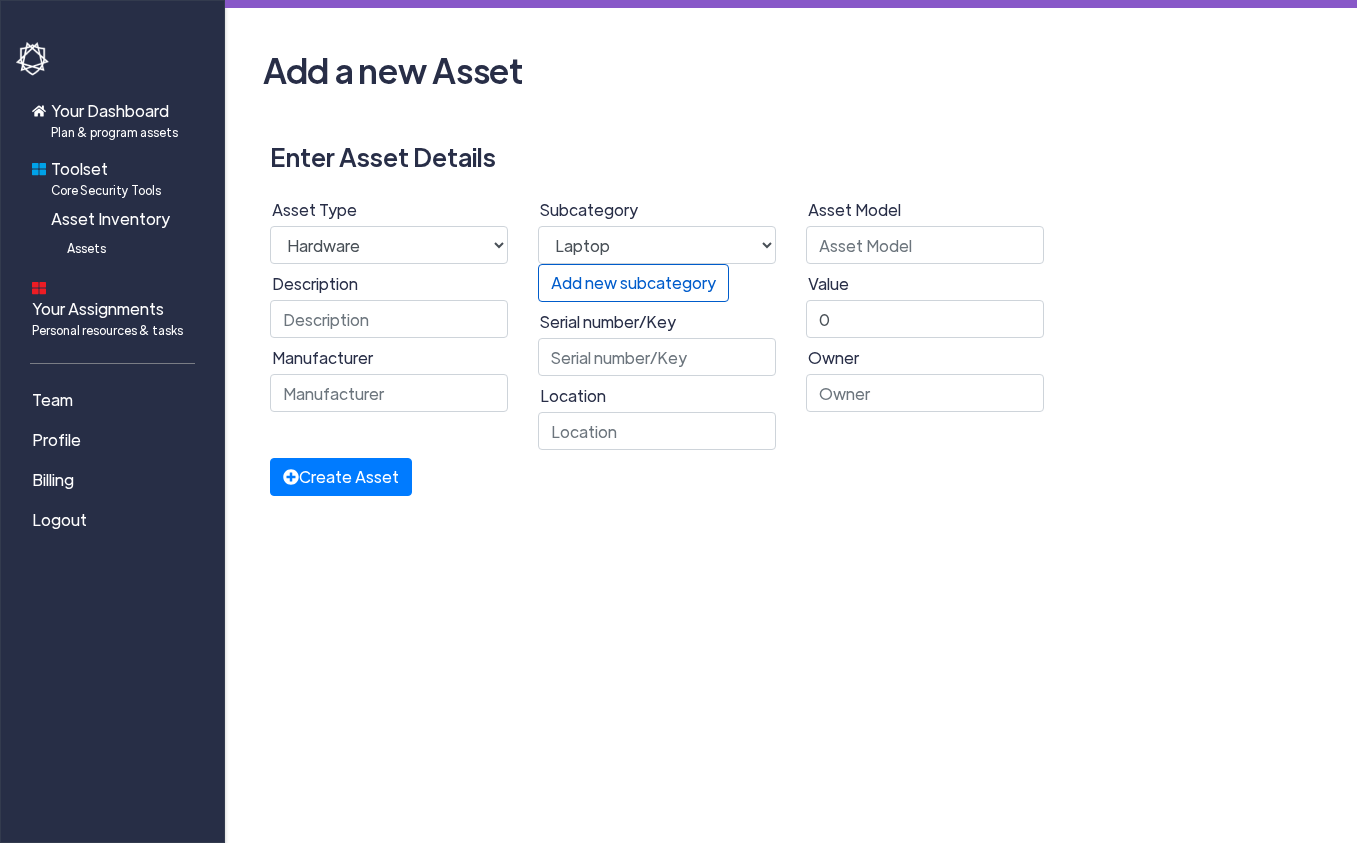 click on "Add new subcategory" 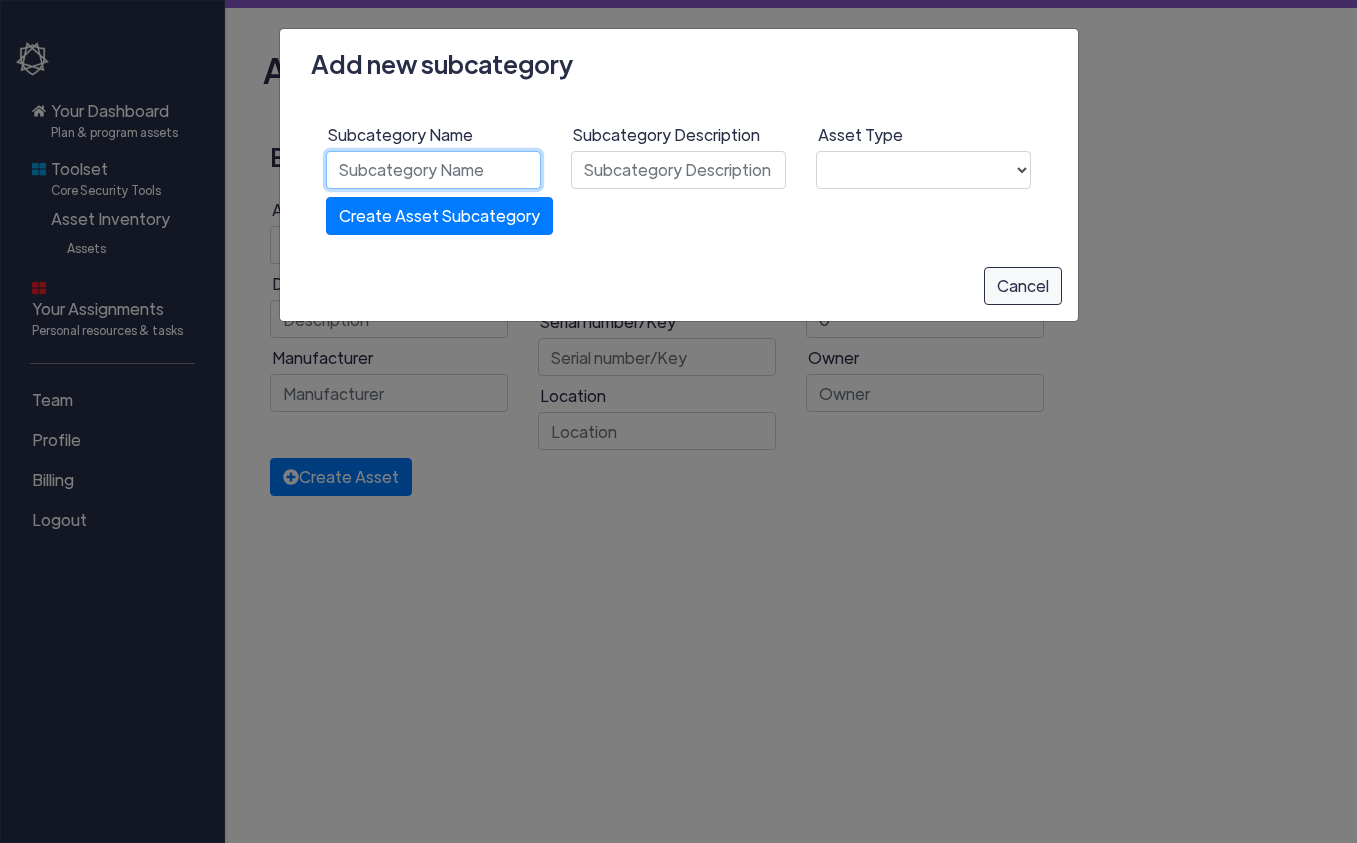 click 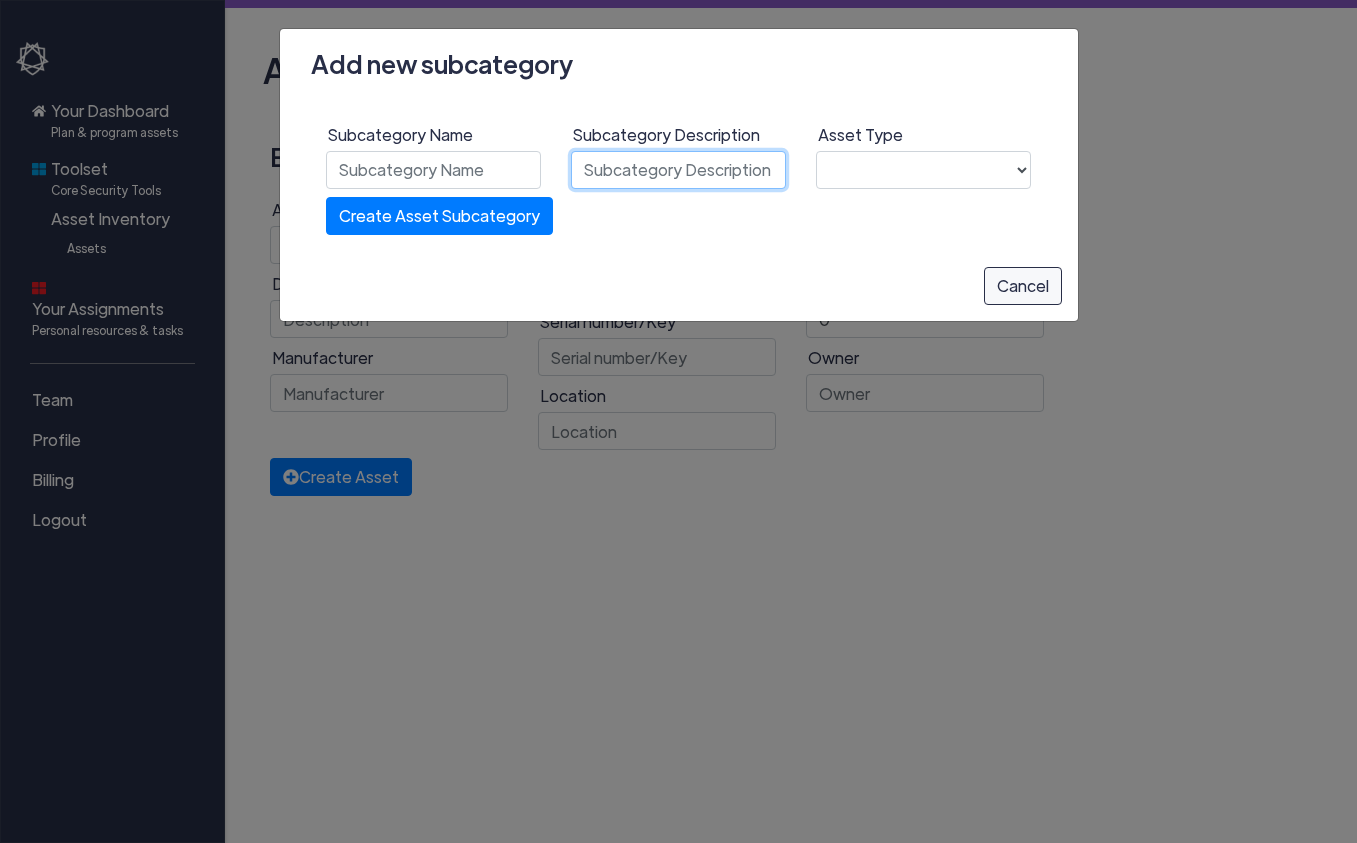 click 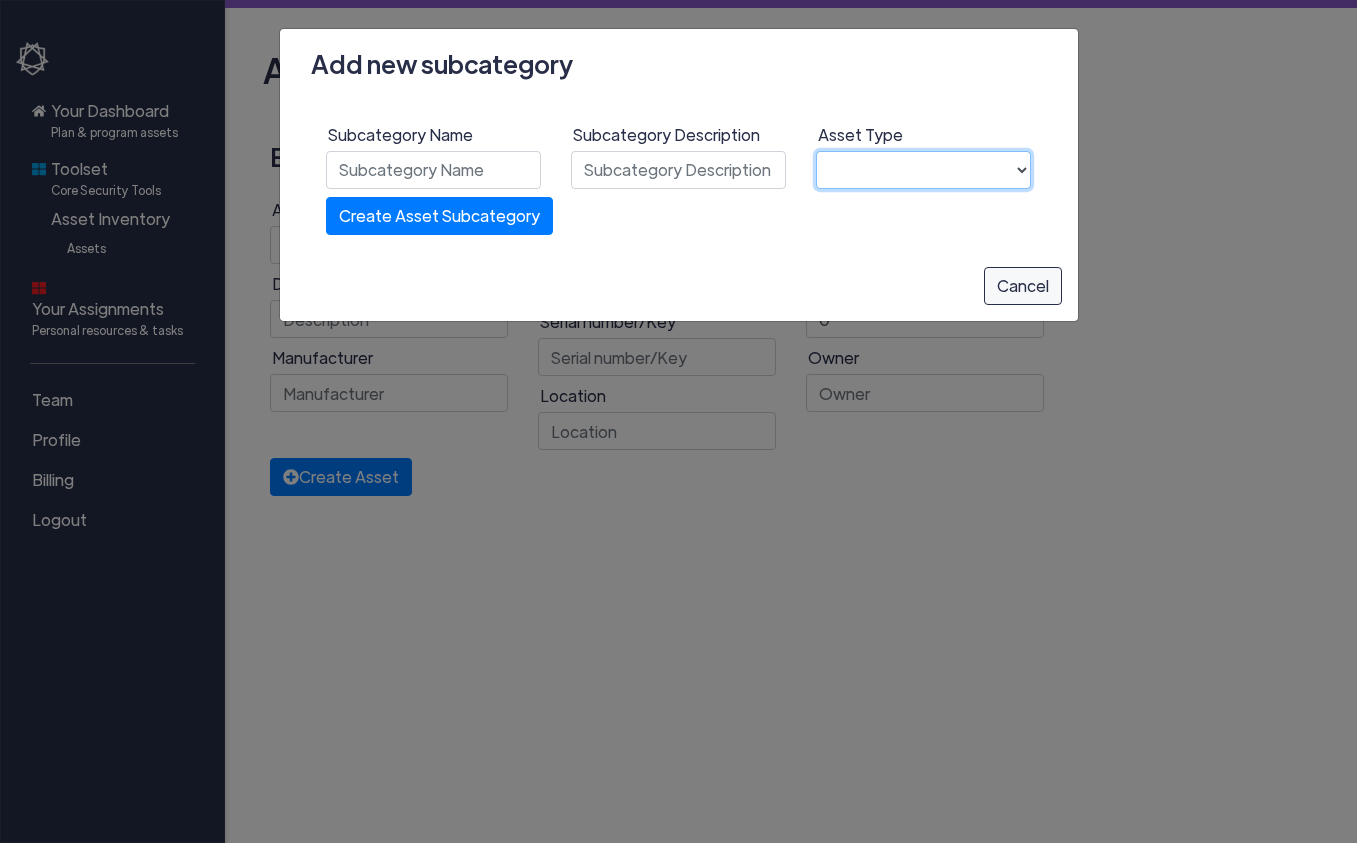 click on "Hardware Software" 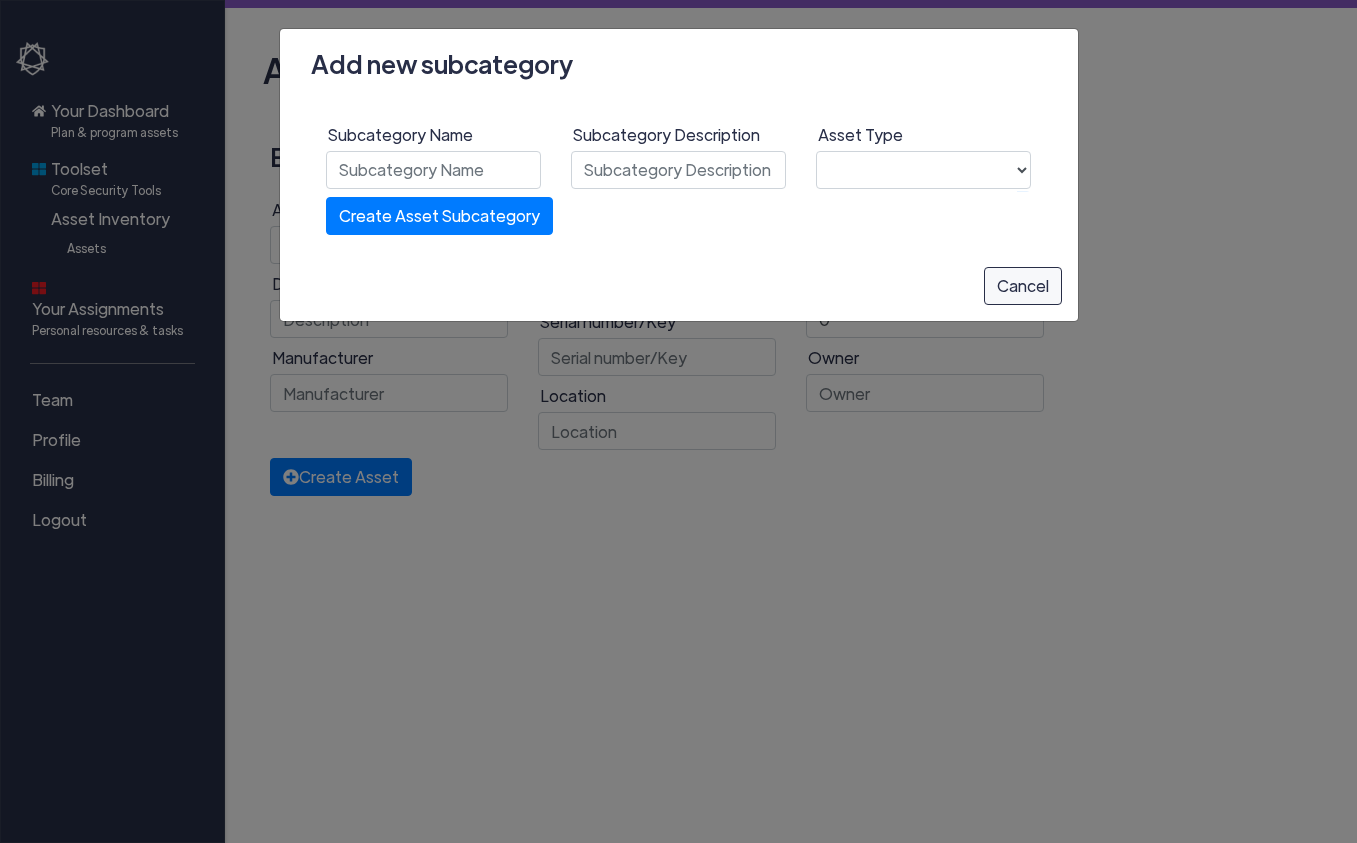 click on "Add new subcategory  Subcategory Name Subcategory Description Asset Type Hardware Software  Create Asset Subcategory   Cancel" 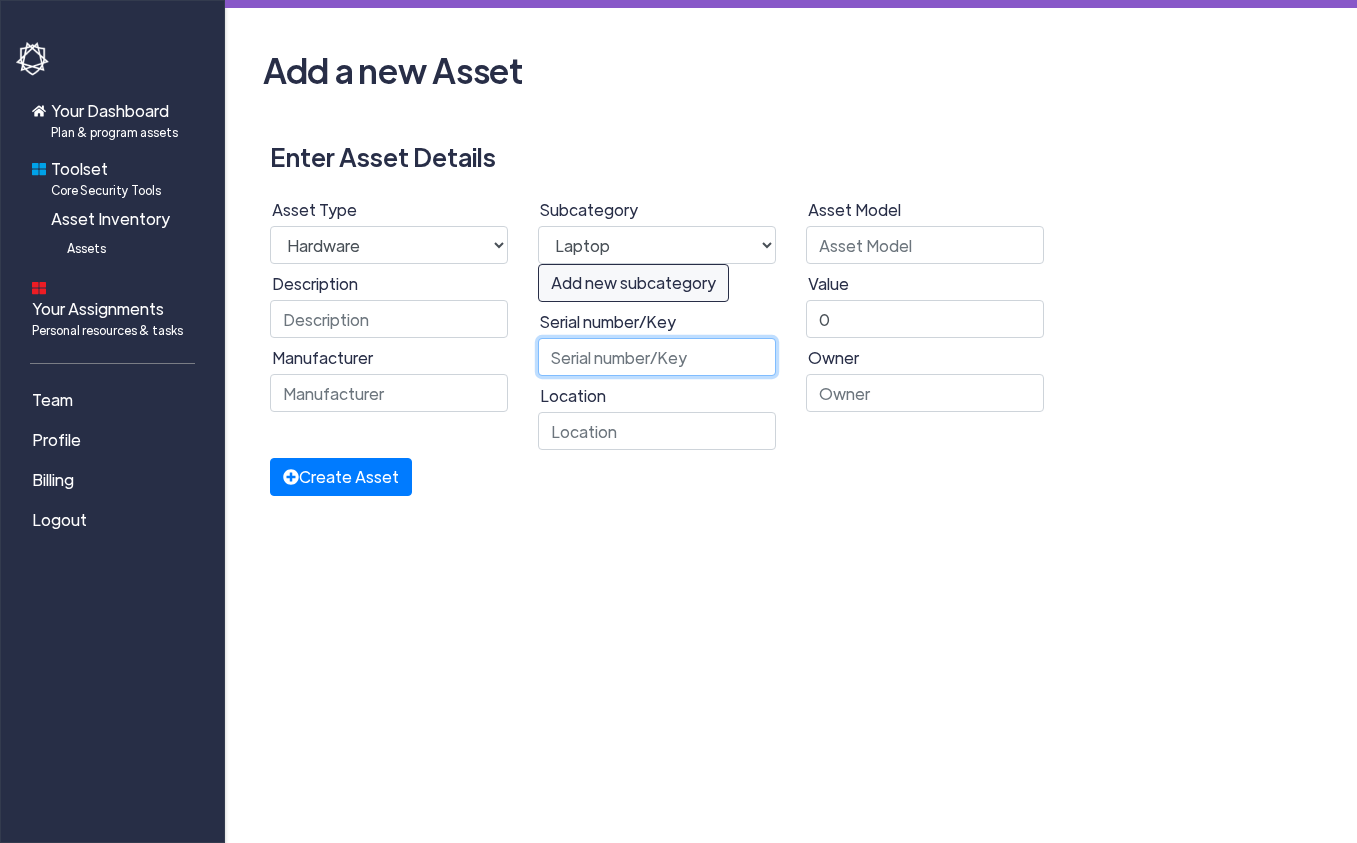click 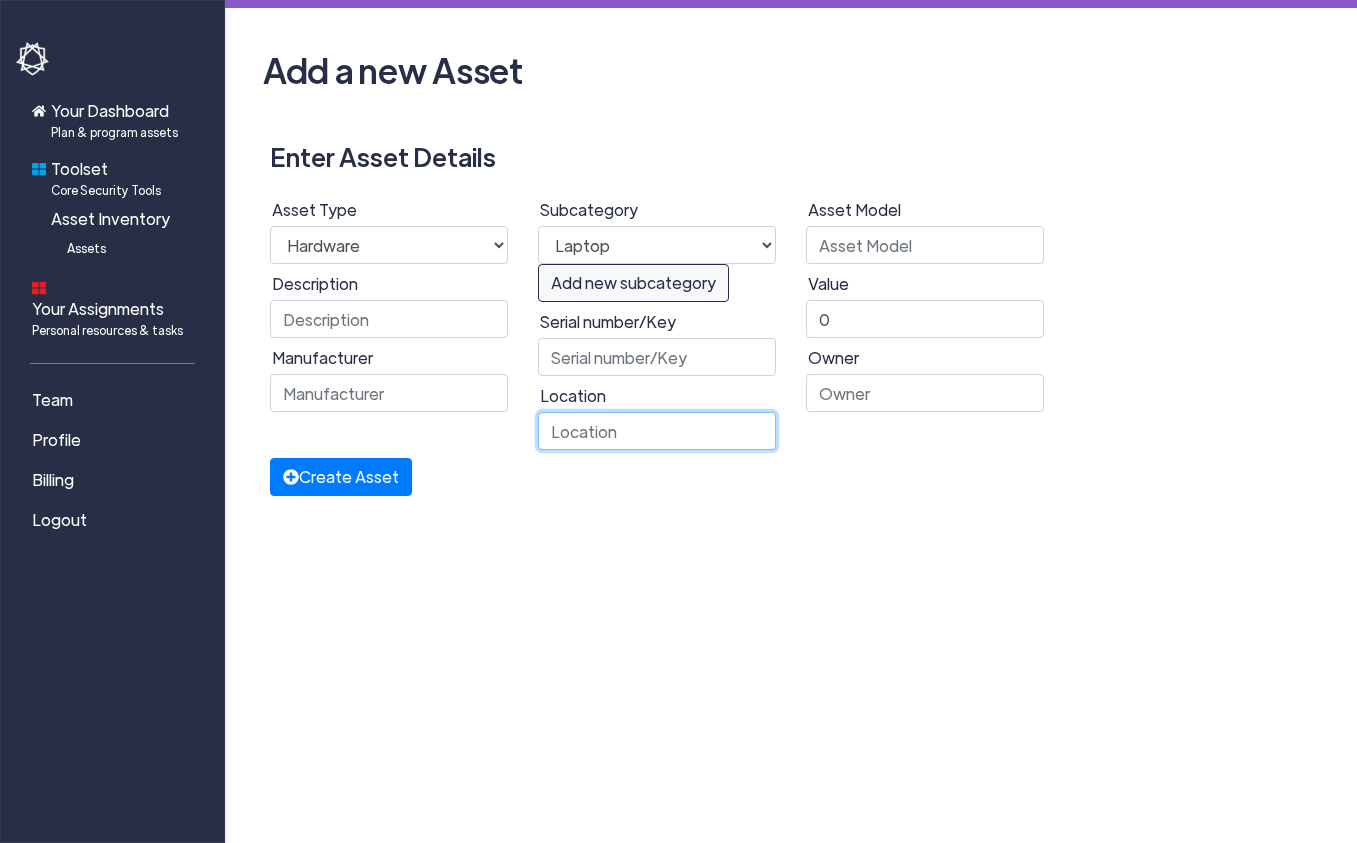 click 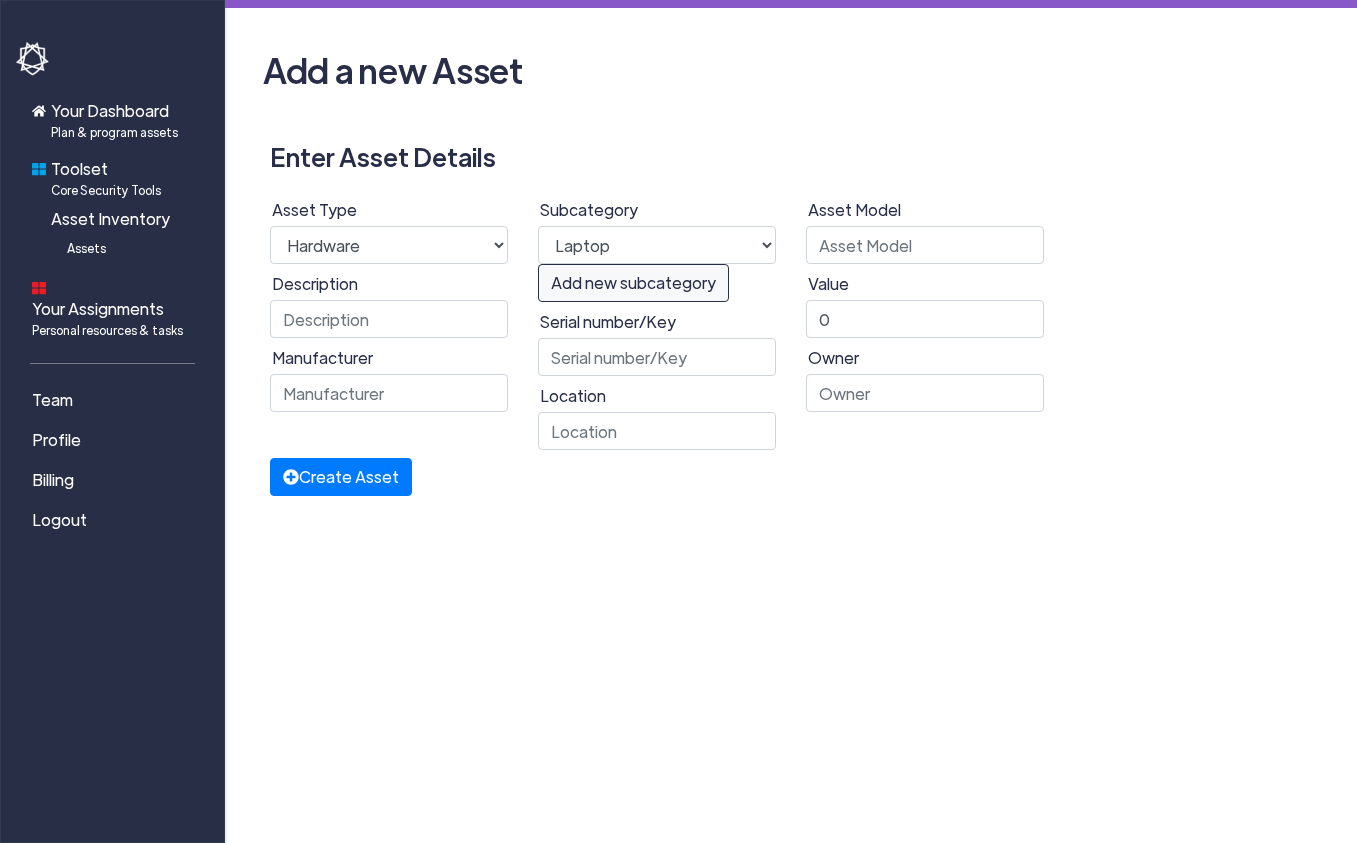 click on "Your Dashboard  Plan & program assets  Toolset  Core Security Tools Asset Inventory Assets  Your Assignments  Personal resources & tasks Team Profile  Billing  Logout Add a new Asset Enter Asset Details Asset Type Hardware Software Description Manufacturer Subcategory Printer TV Wireless Access Point Network Switch Laptop Desktop Computer Router  Add new subcategory  Serial number/Key Location Asset Model Value 0 Owner  Create Asset   Add new subcategory  Subcategory Name Subcategory Description Asset Type Hardware Software  Create Asset Subcategory   Cancel" 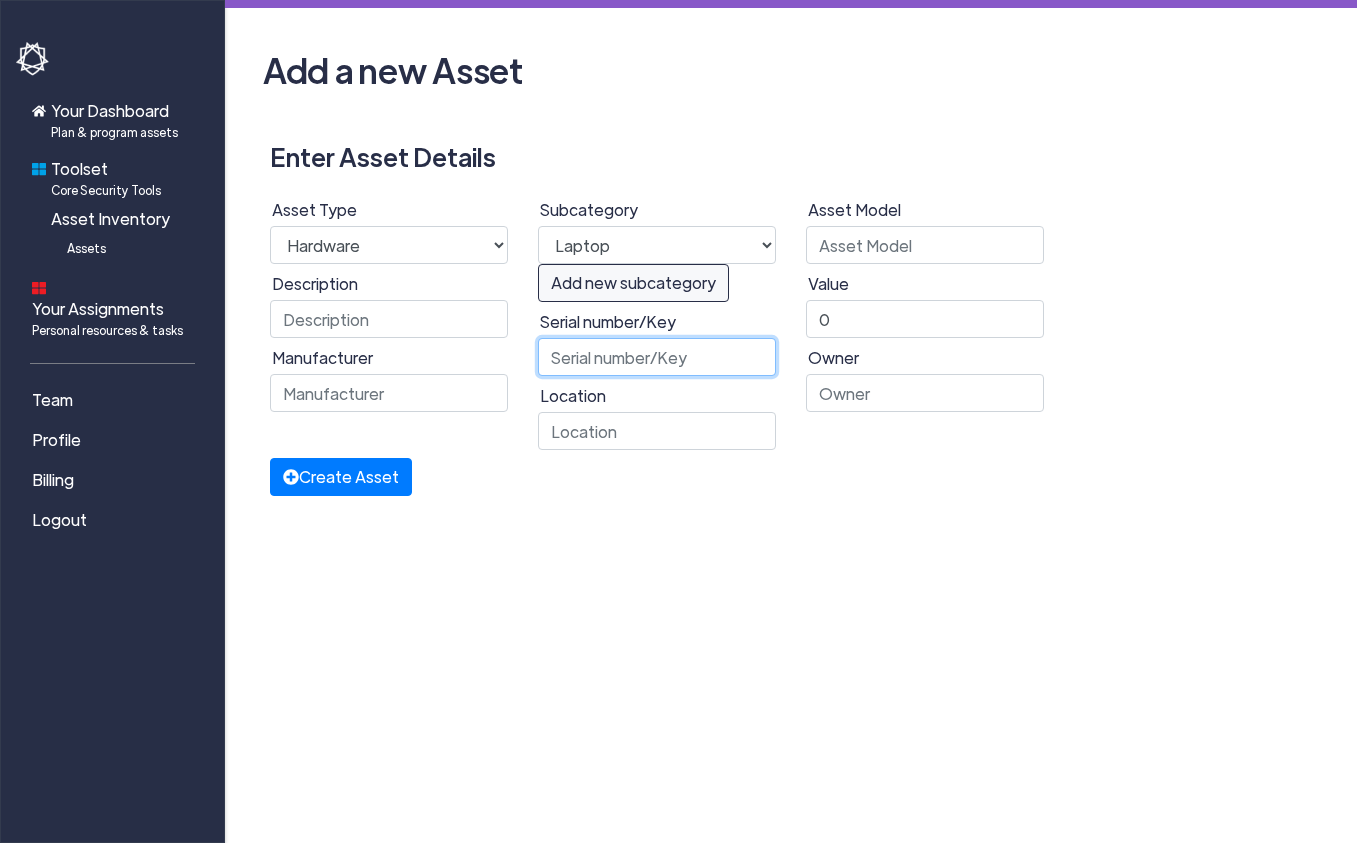 click 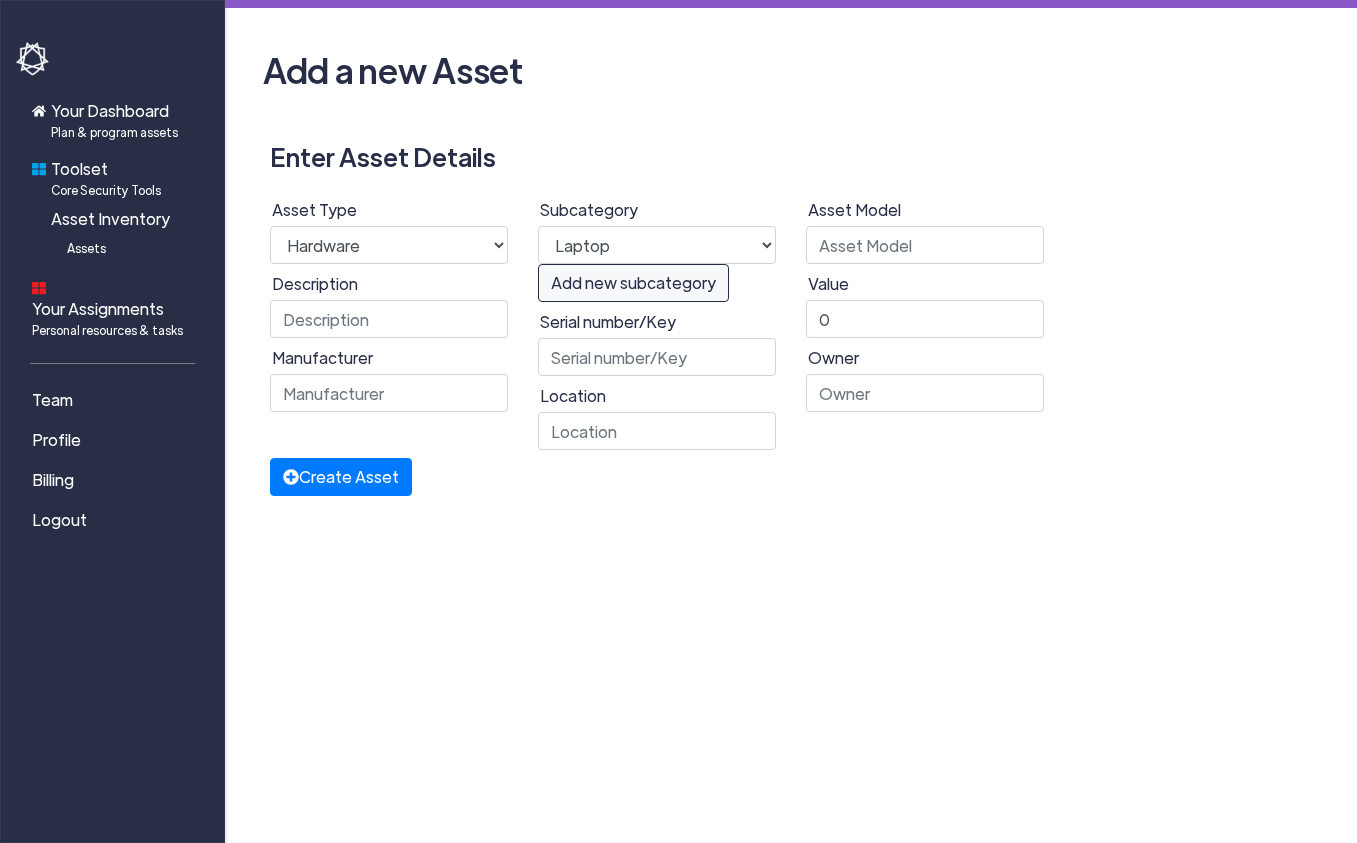 click on "Your Dashboard  Plan & program assets  Toolset  Core Security Tools Asset Inventory Assets  Your Assignments  Personal resources & tasks Team Profile  Billing  Logout Add a new Asset Enter Asset Details Asset Type Hardware Software Description Manufacturer Subcategory Printer TV Wireless Access Point Network Switch Laptop Desktop Computer Router  Add new subcategory  Serial number/Key Location Asset Model Value 0 Owner  Create Asset   Add new subcategory  Subcategory Name Subcategory Description Asset Type Hardware Software  Create Asset Subcategory   Cancel" 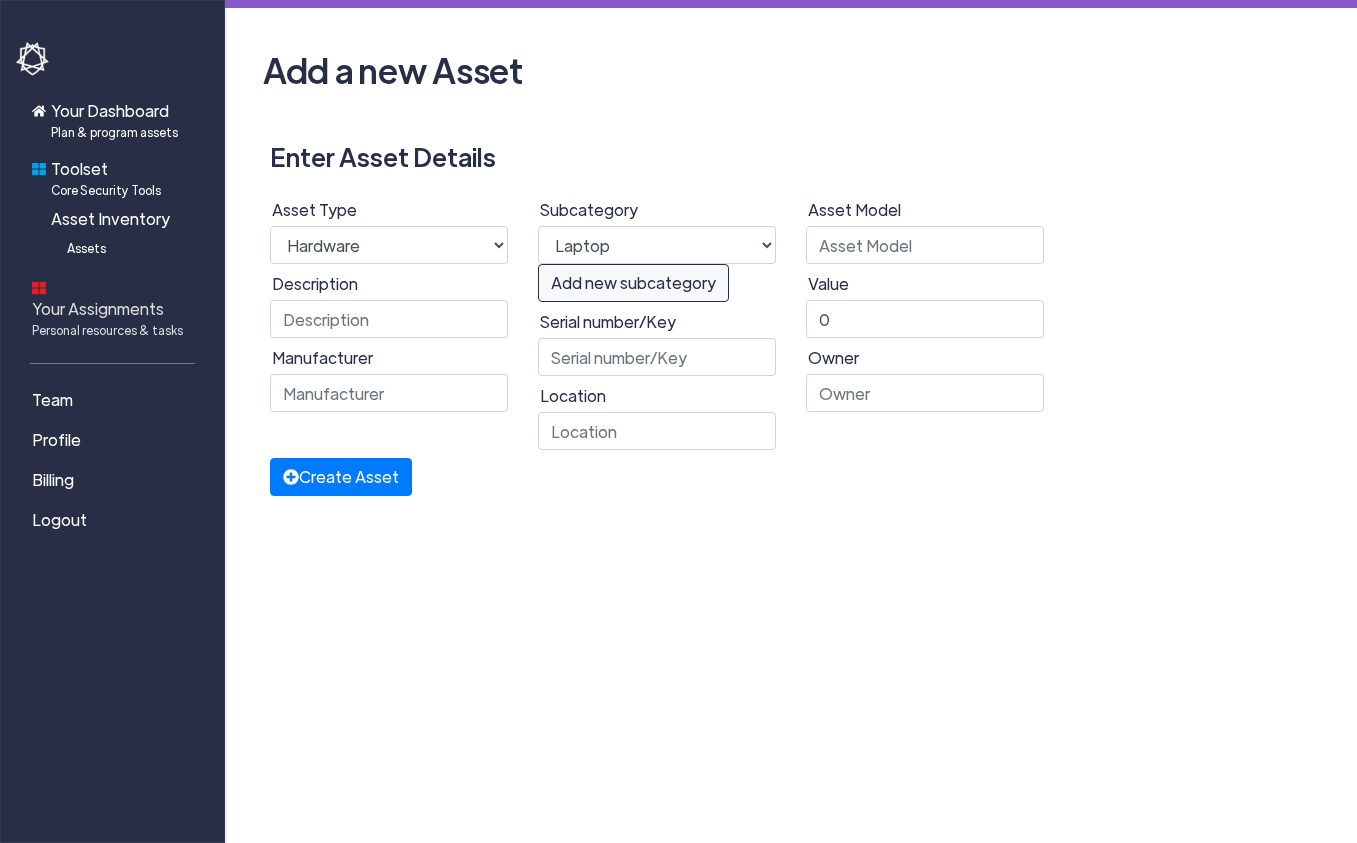 click on "Your Assignments  Personal resources & tasks" 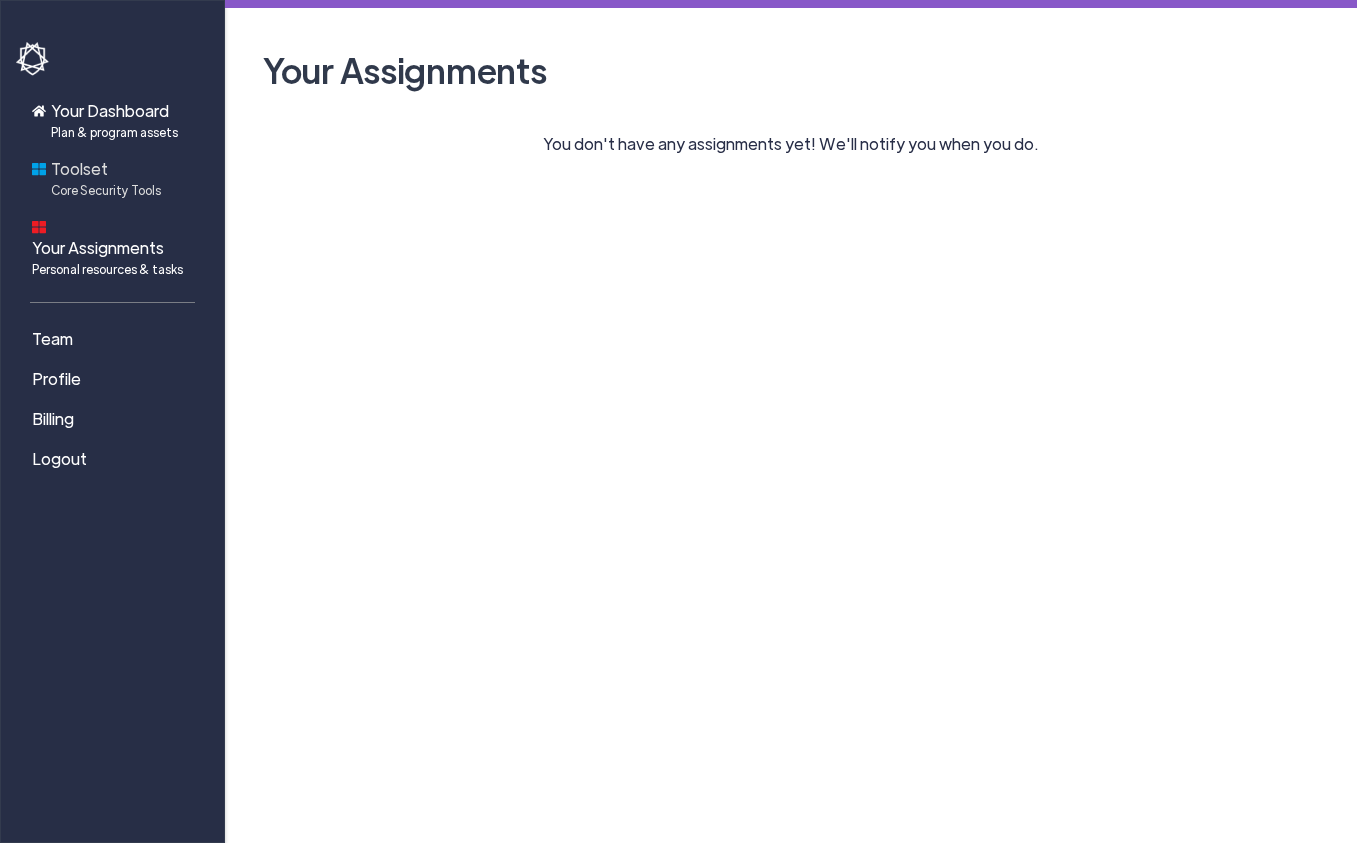click on "Core Security Tools" 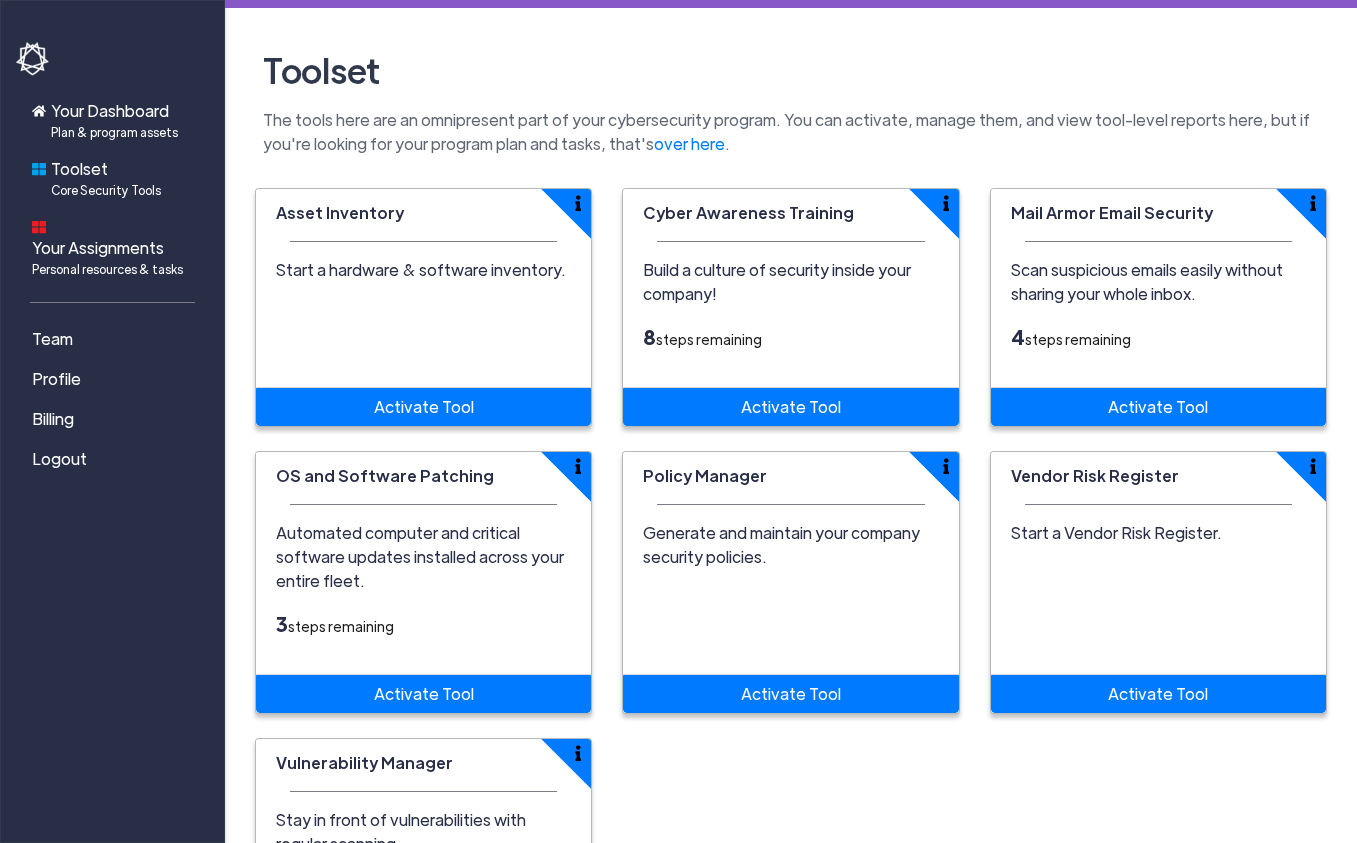 click on "Automated computer and critical software updates installed across your entire fleet." 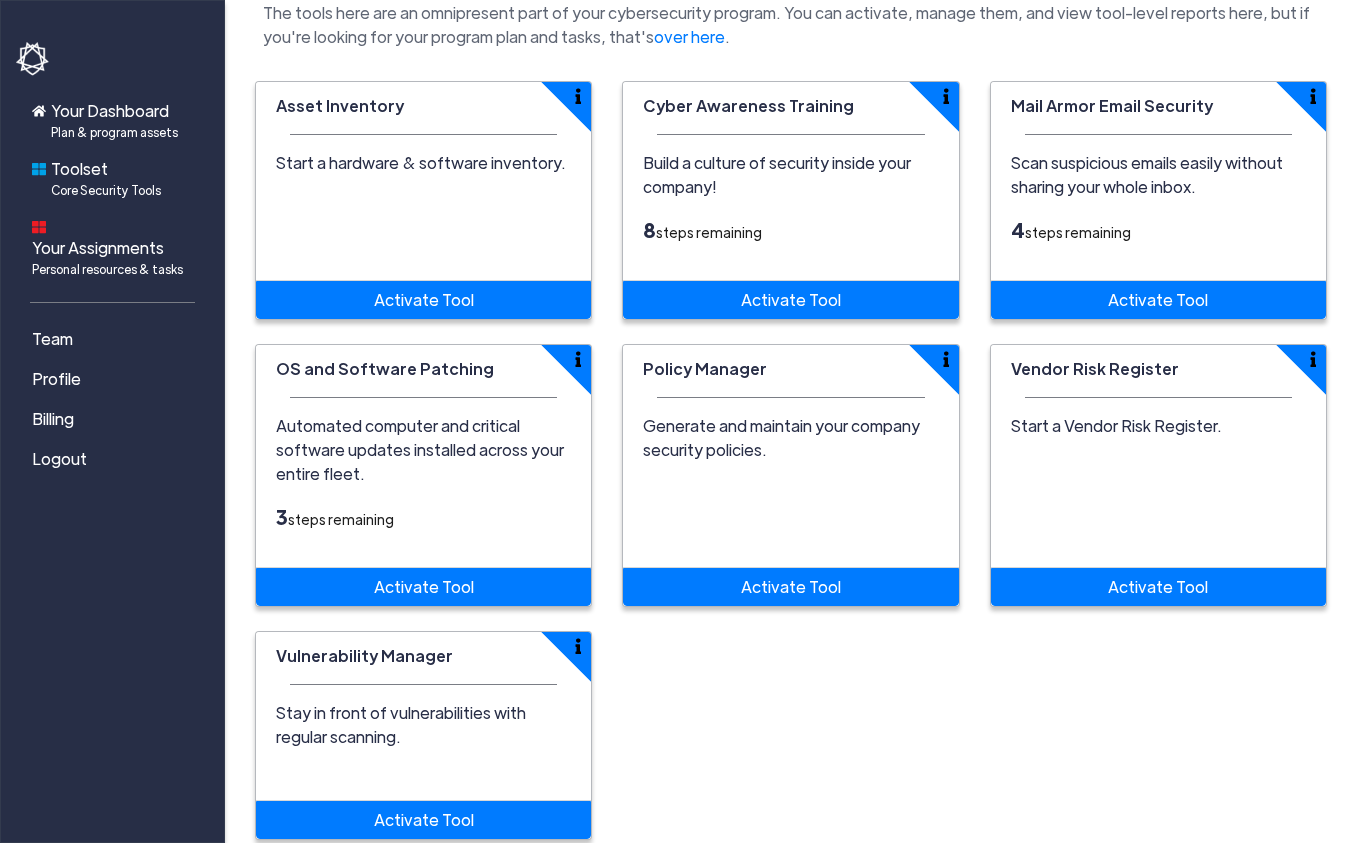 scroll, scrollTop: 128, scrollLeft: 0, axis: vertical 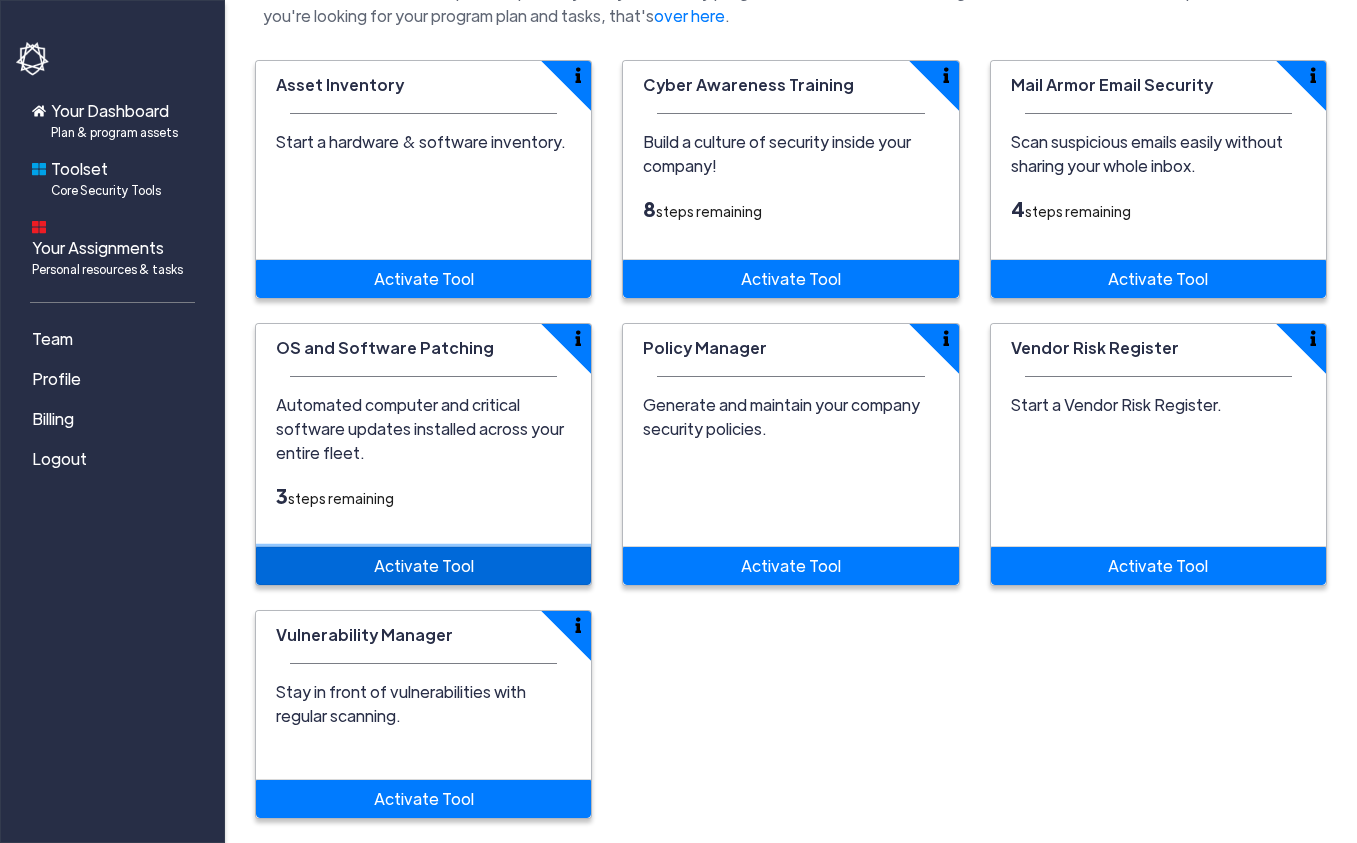 click on "Activate Tool" 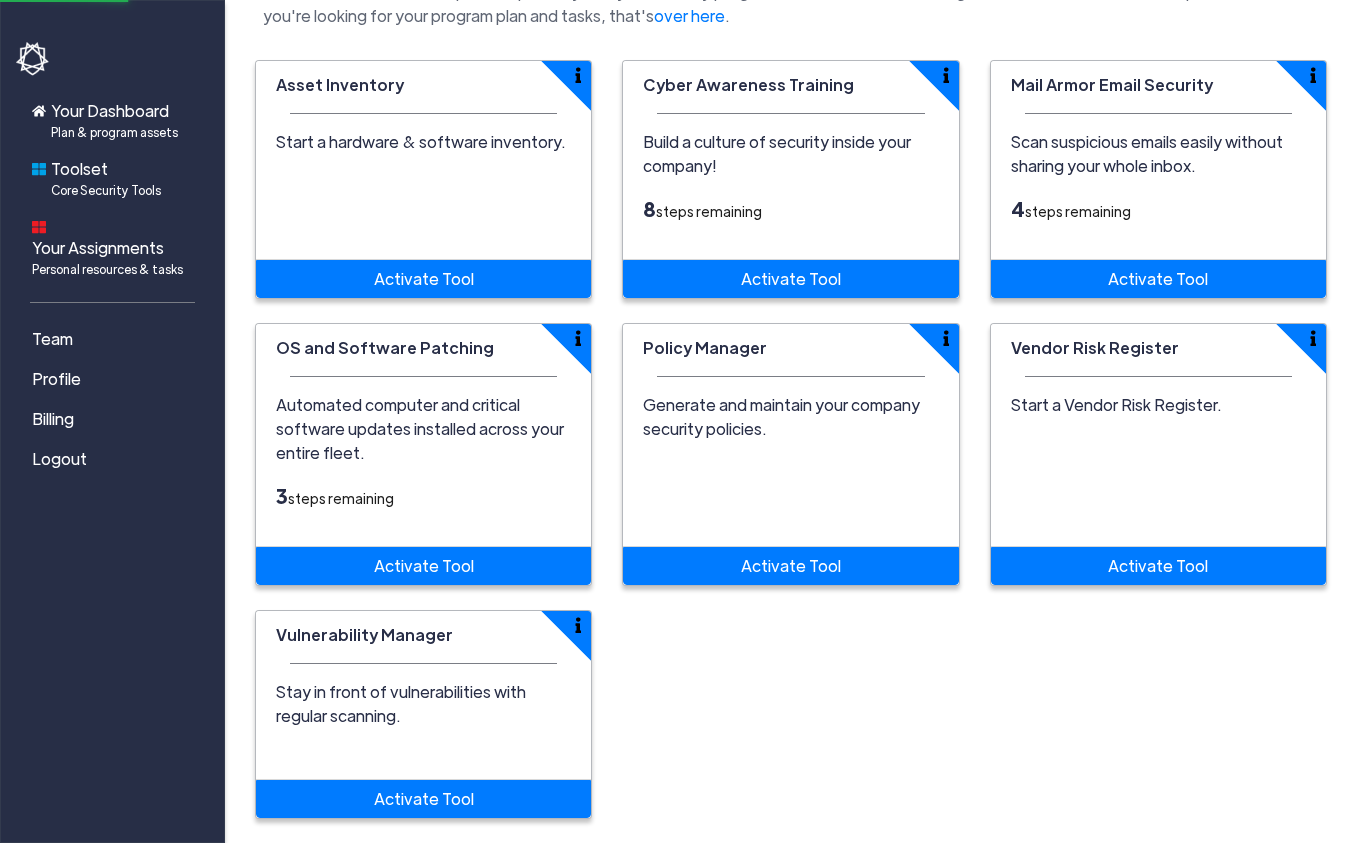 scroll, scrollTop: 0, scrollLeft: 0, axis: both 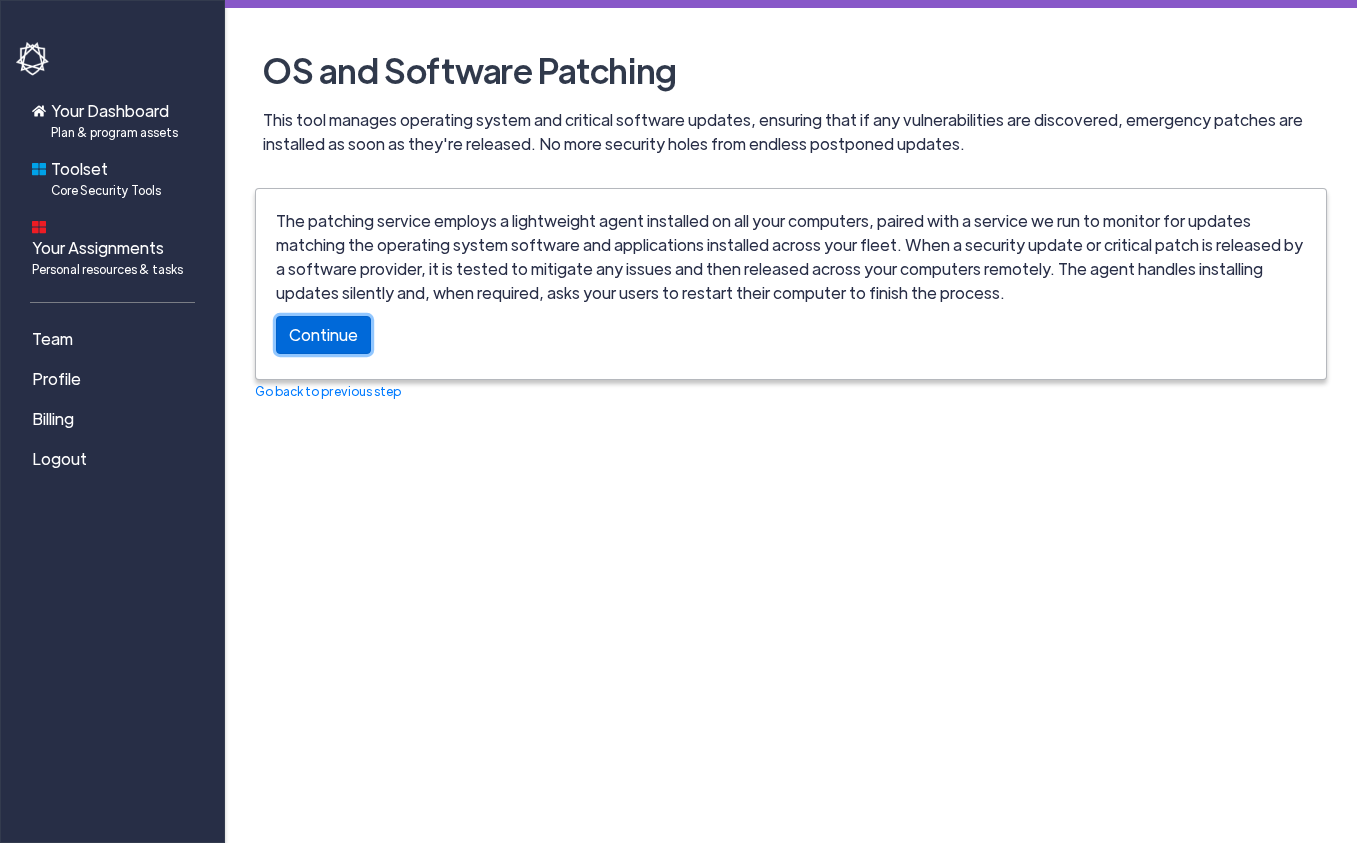 click on "Continue" 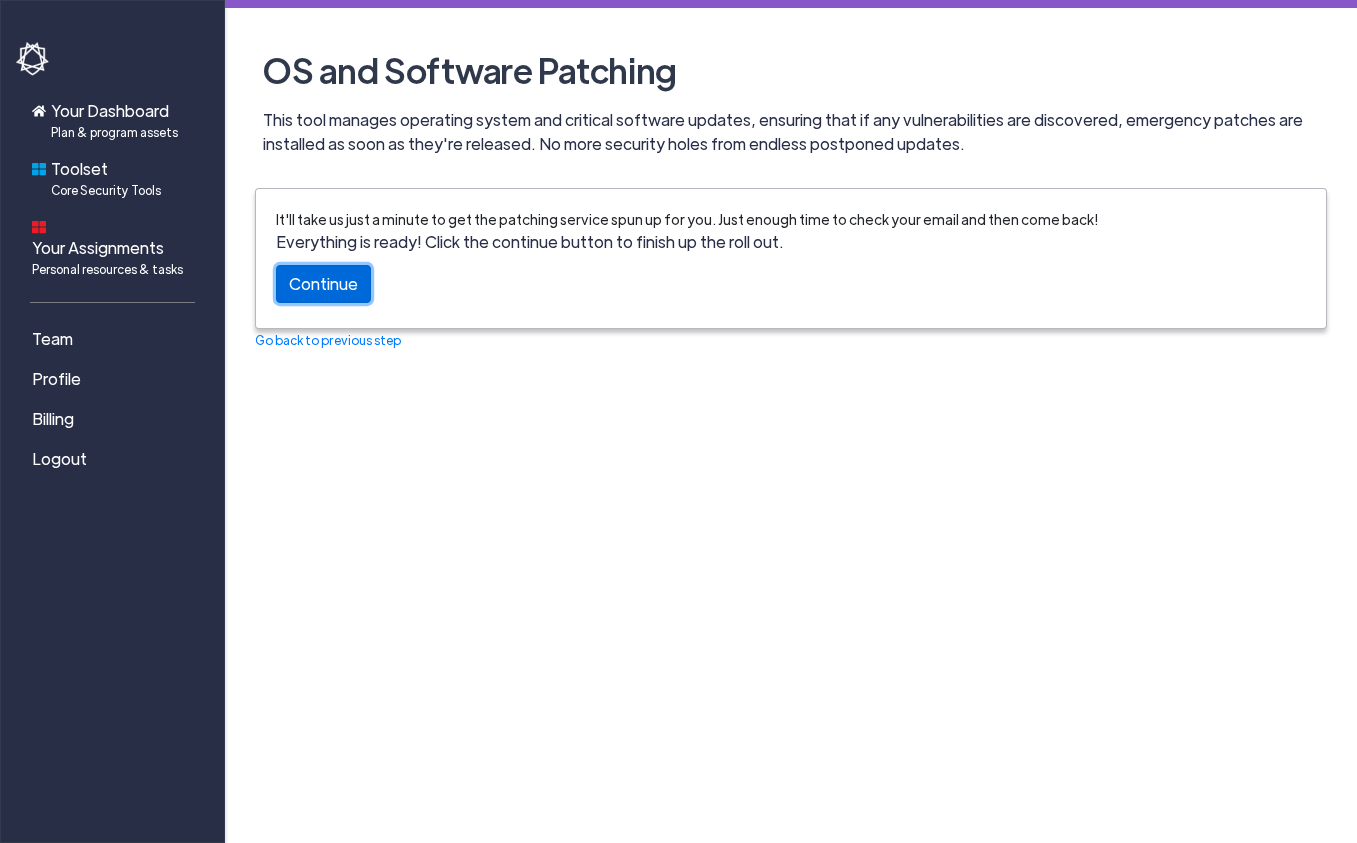 click on "Continue" 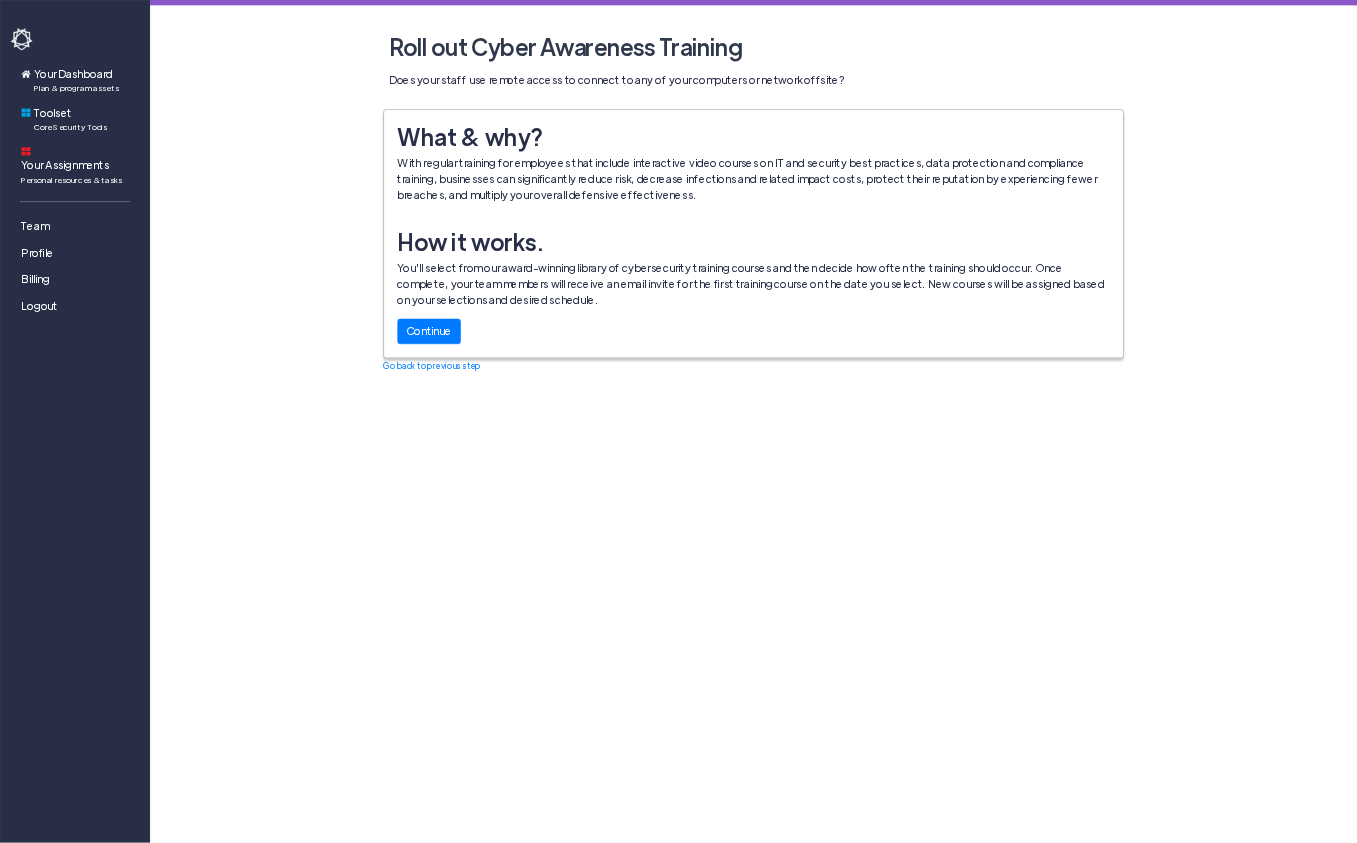 scroll, scrollTop: 0, scrollLeft: 0, axis: both 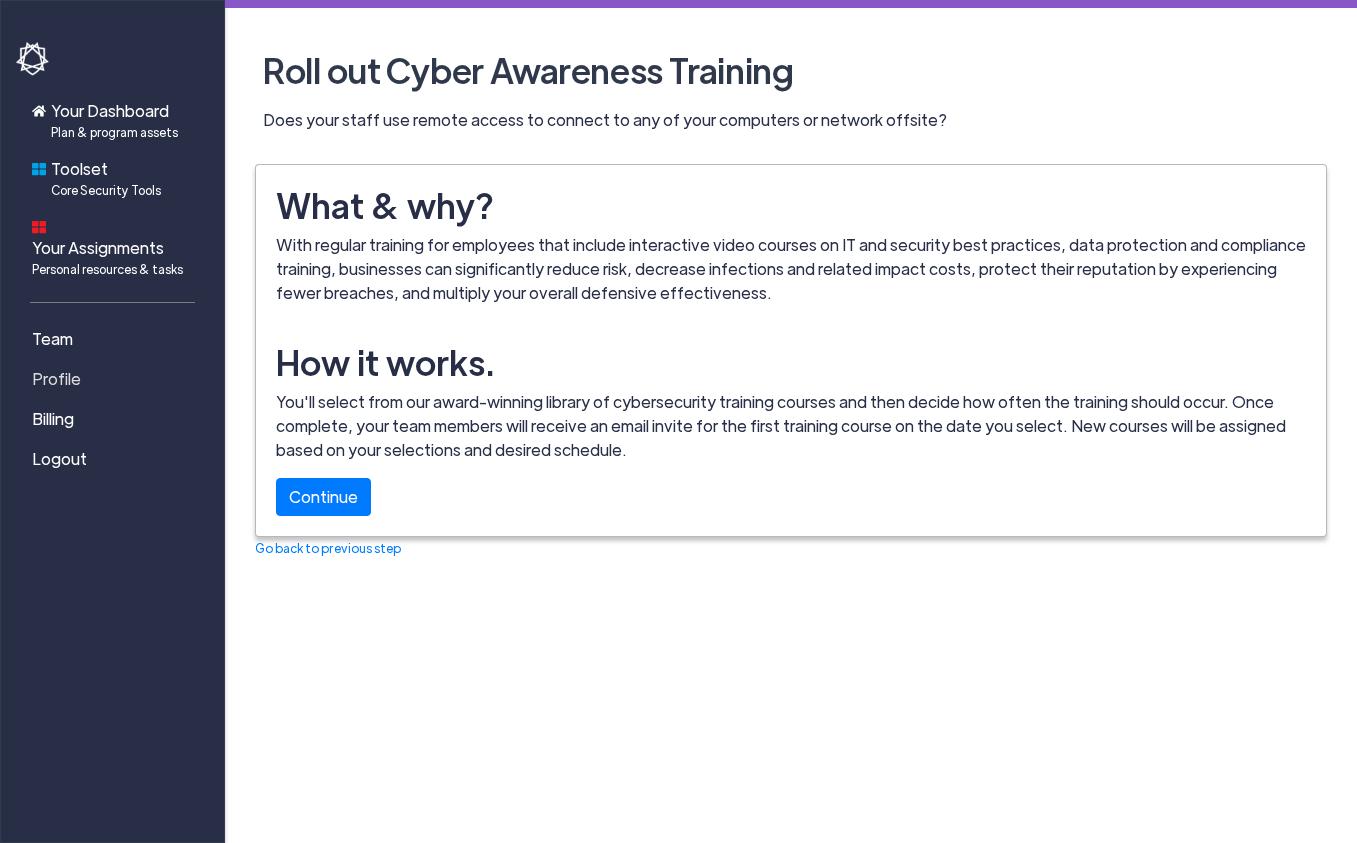 click on "Profile" 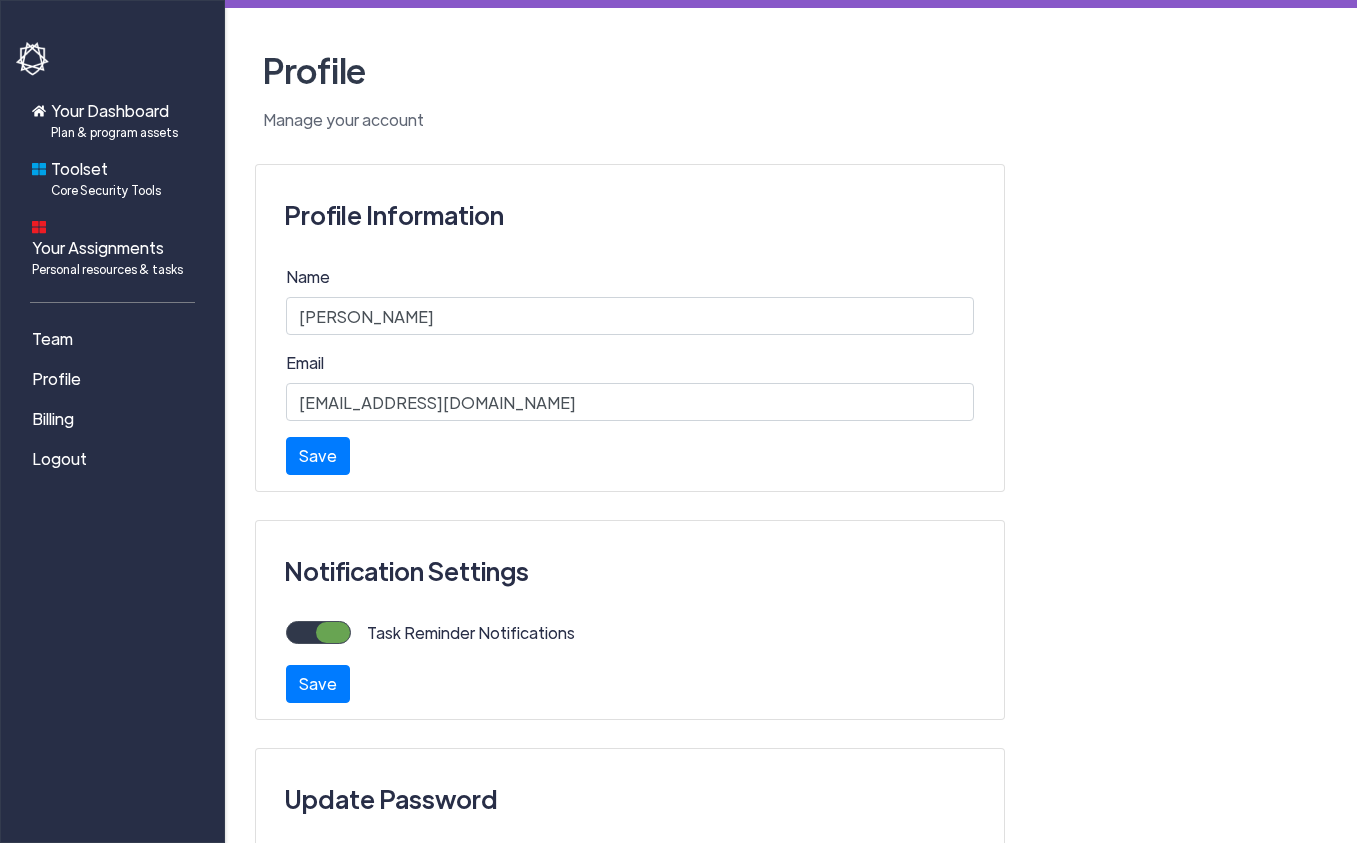 click on "Profile" 